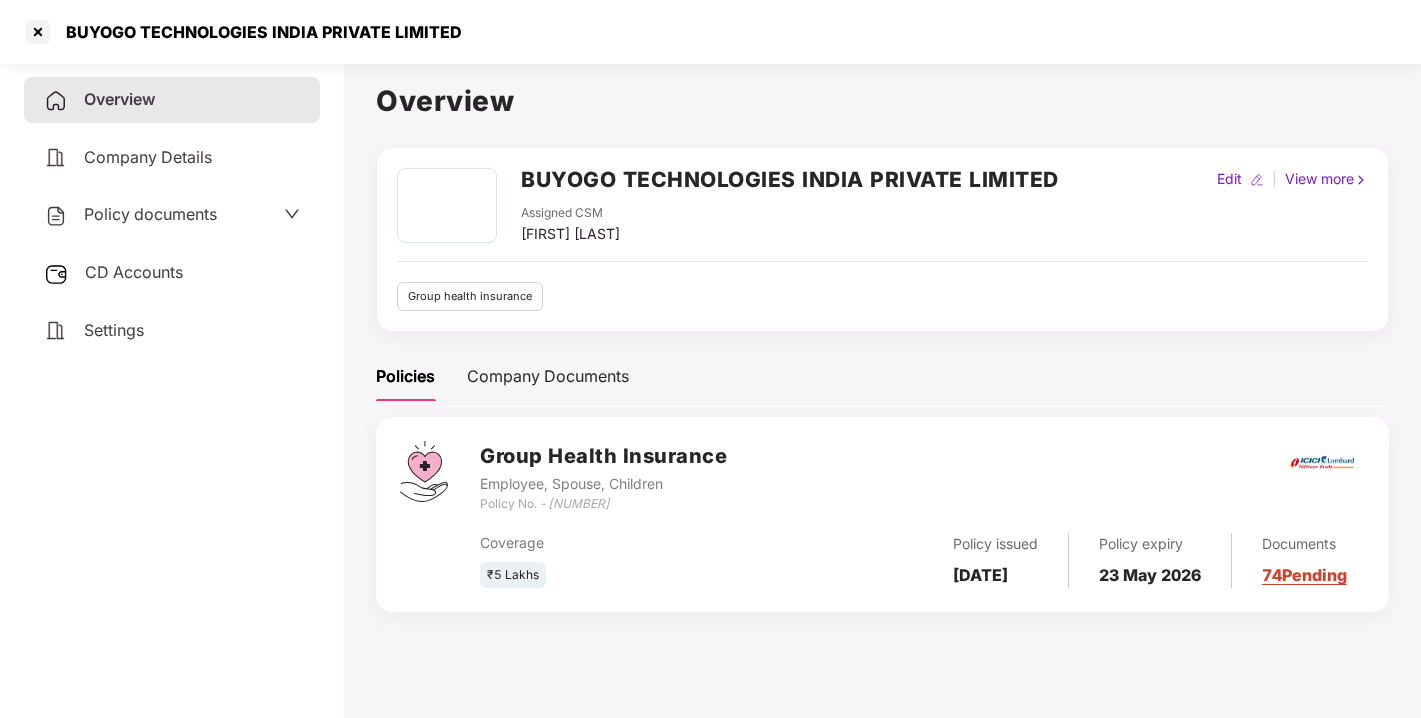 scroll, scrollTop: 0, scrollLeft: 0, axis: both 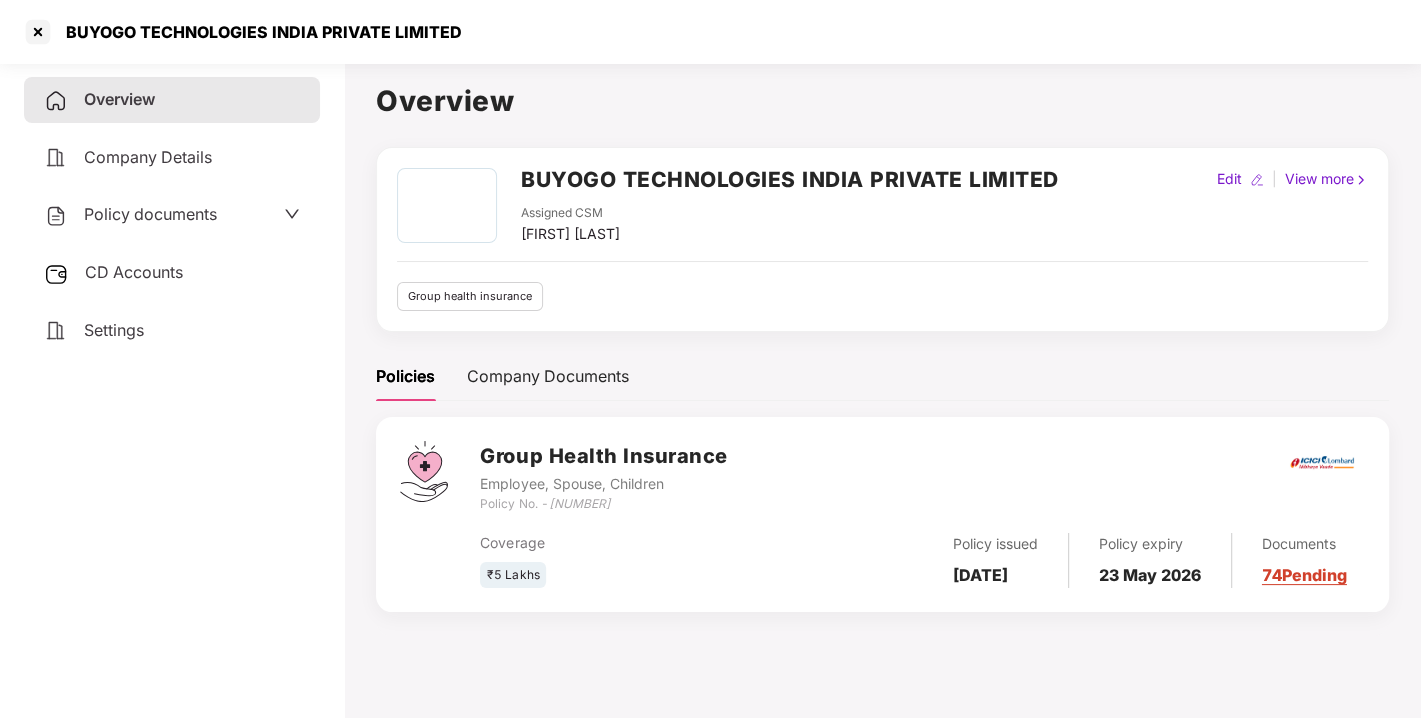 click at bounding box center [38, 32] 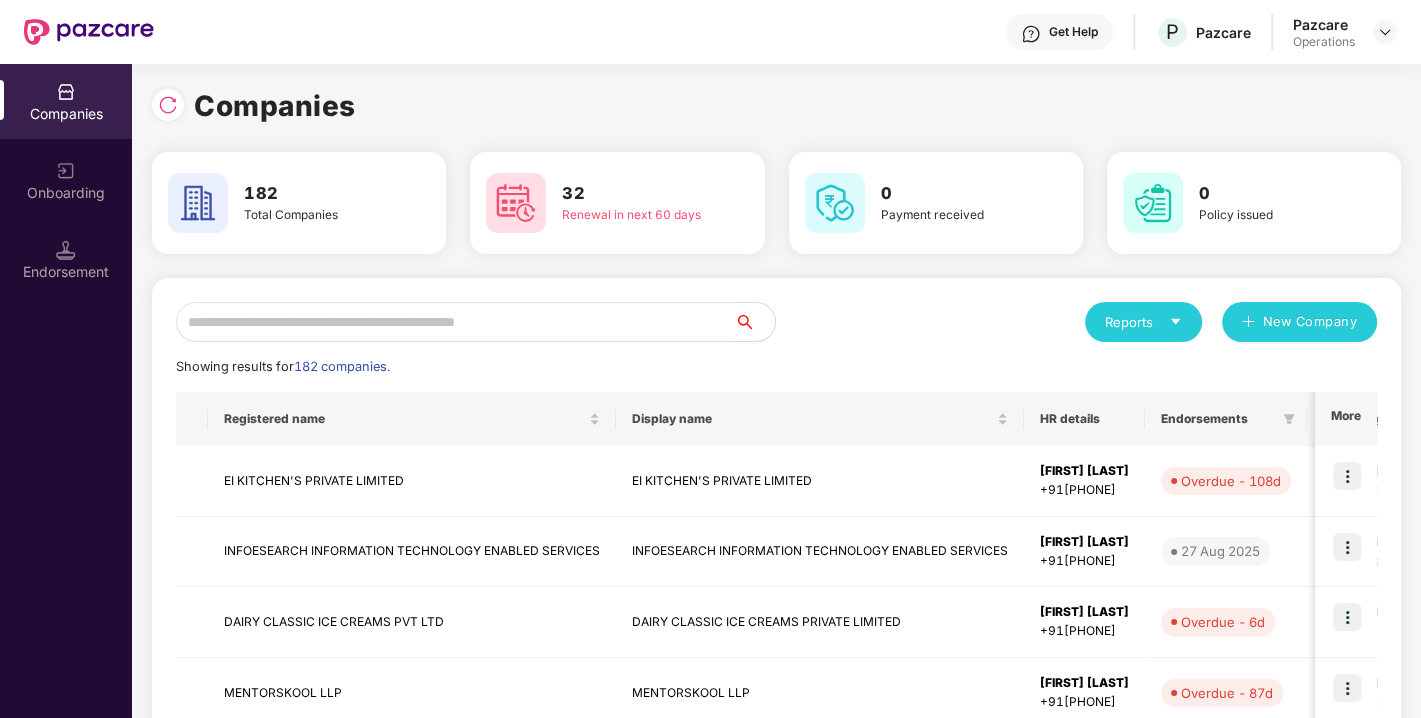 click at bounding box center (455, 322) 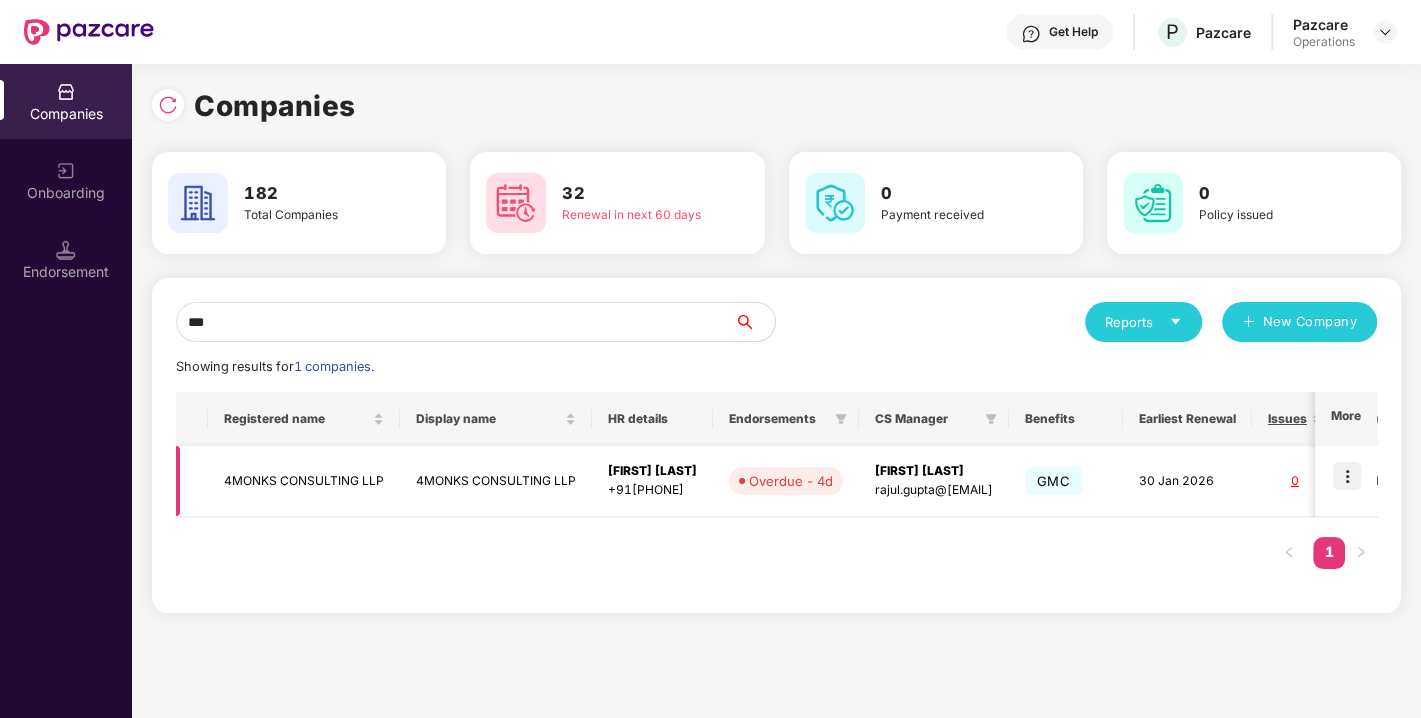 type on "***" 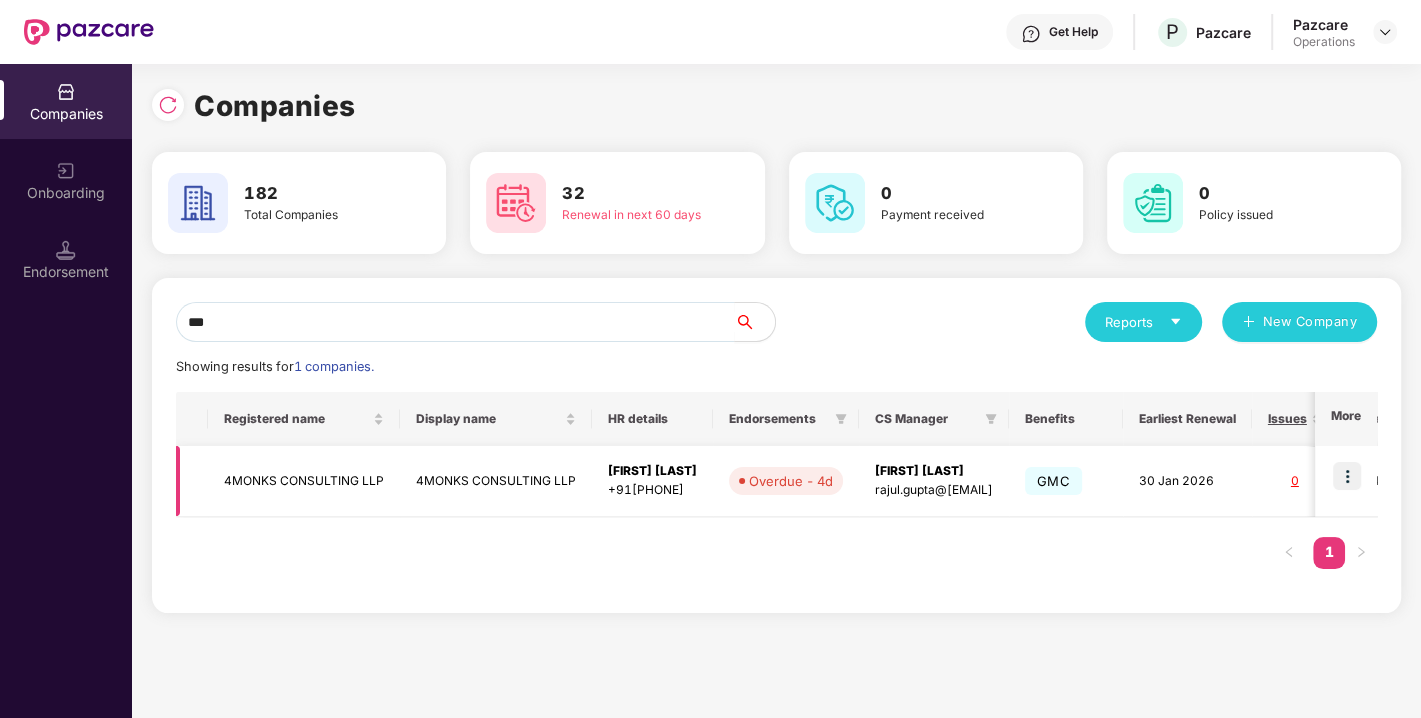 click at bounding box center (1347, 476) 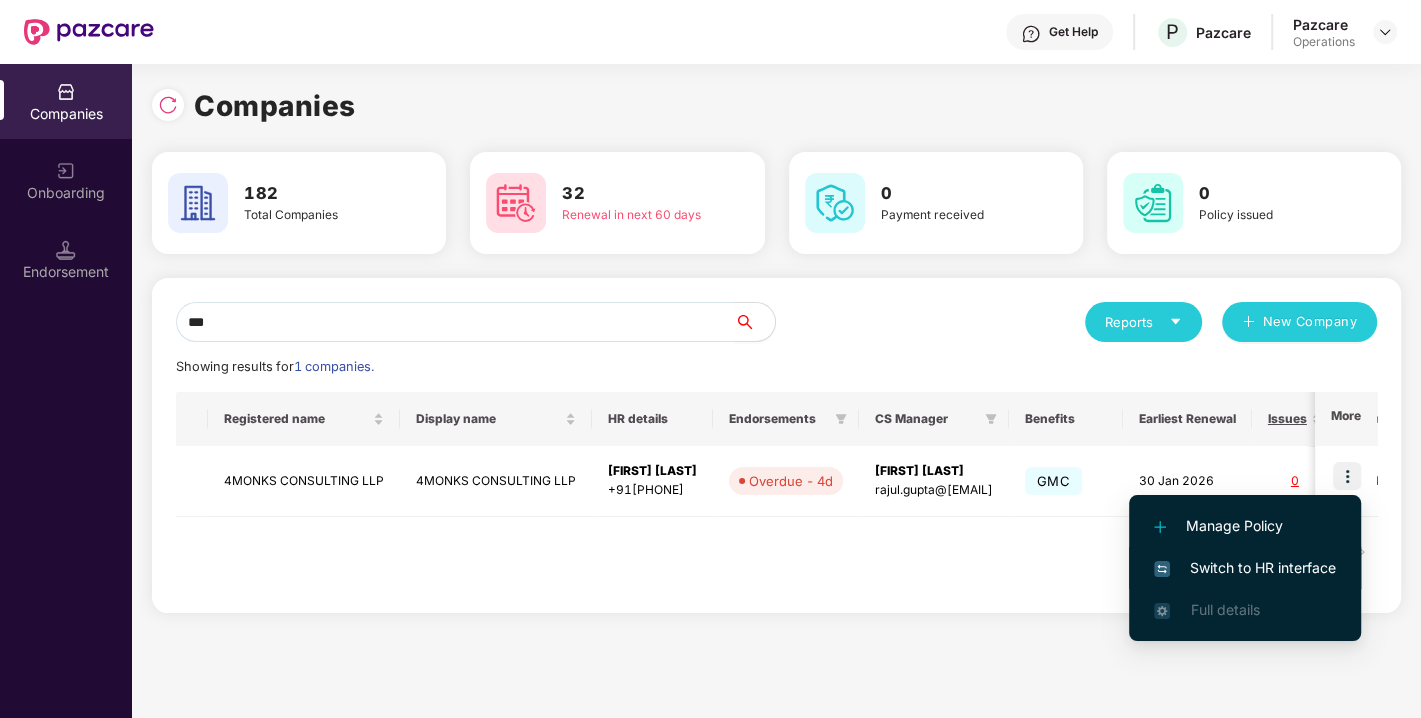 click on "Switch to HR interface" at bounding box center [1245, 568] 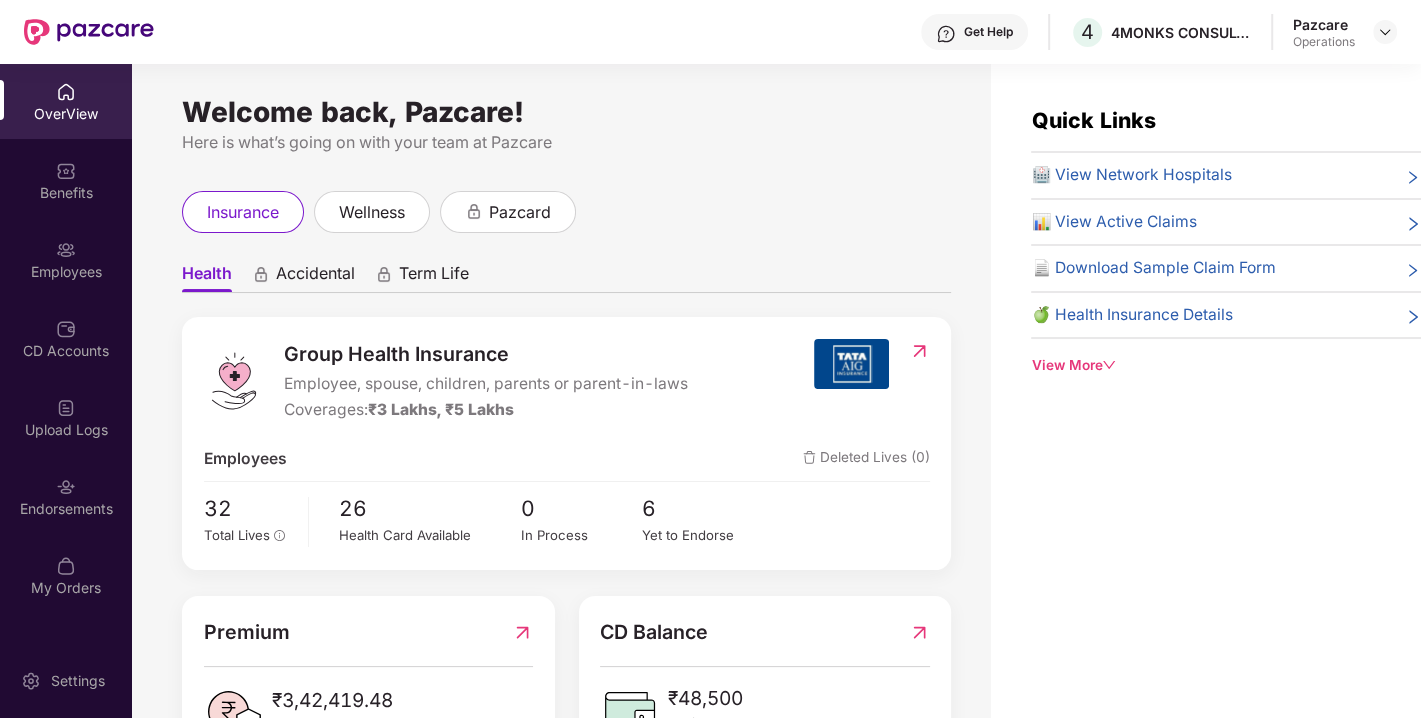 click on "Endorsements" at bounding box center (66, 496) 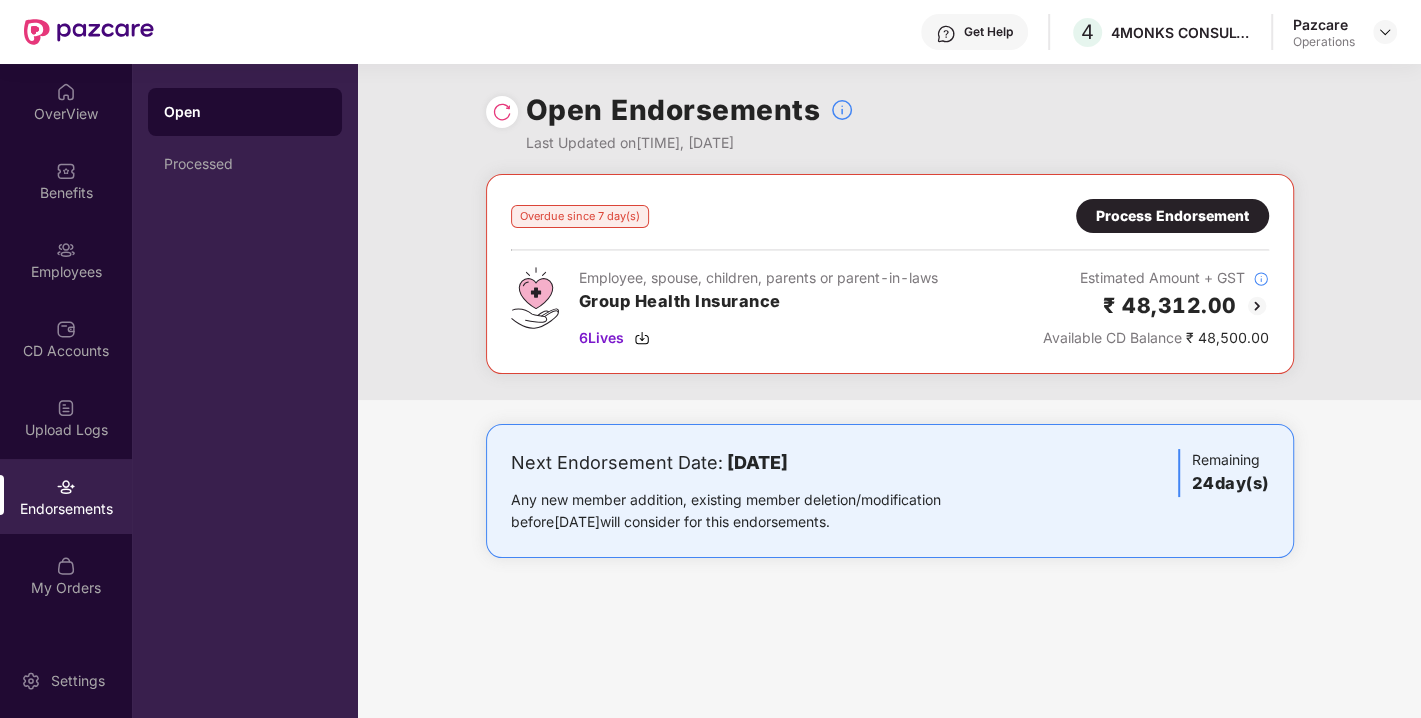 click on "Employee, spouse, children, parents or parent-in-laws Group Health Insurance   6  Lives Estimated Amount + GST ₹ [AMOUNT] Available CD Balance   ₹ [AMOUNT]" at bounding box center [890, 274] 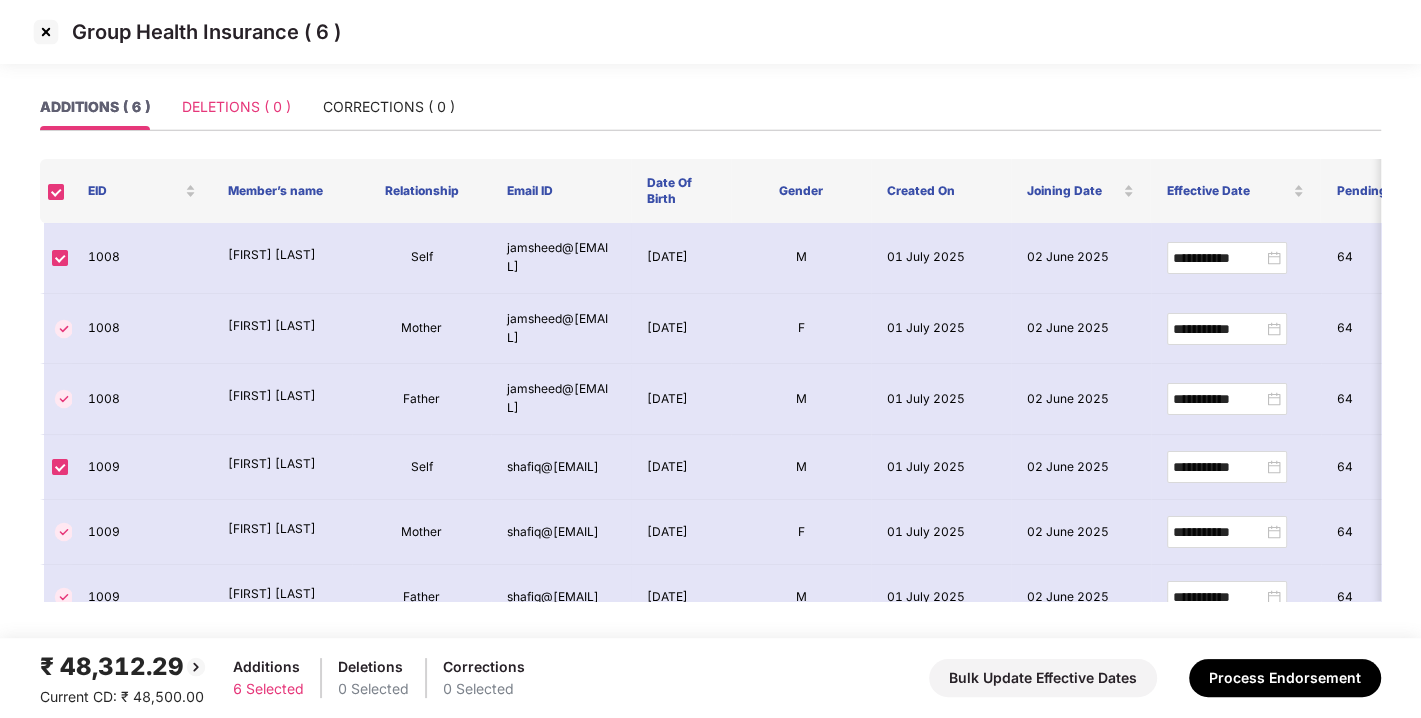 click on "DELETIONS ( 0 )" at bounding box center (236, 107) 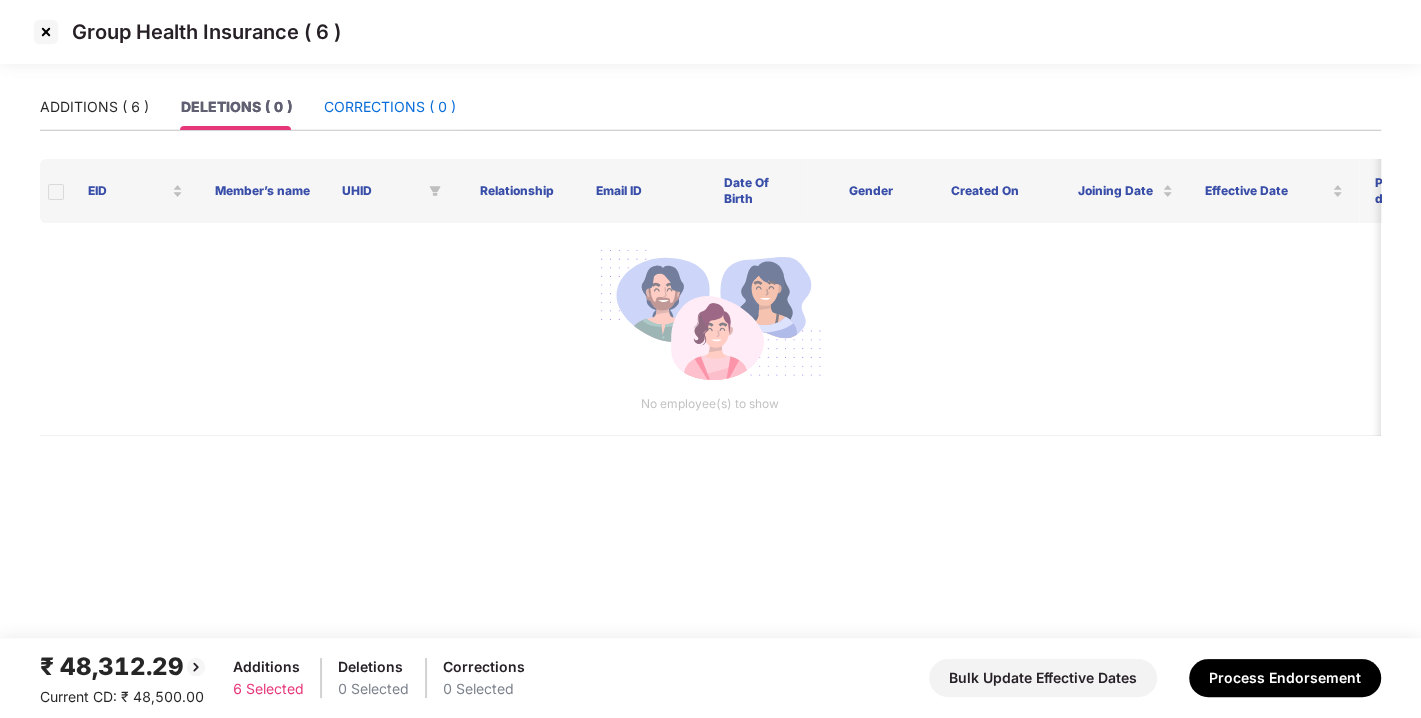 click on "CORRECTIONS ( 0 )" at bounding box center (390, 107) 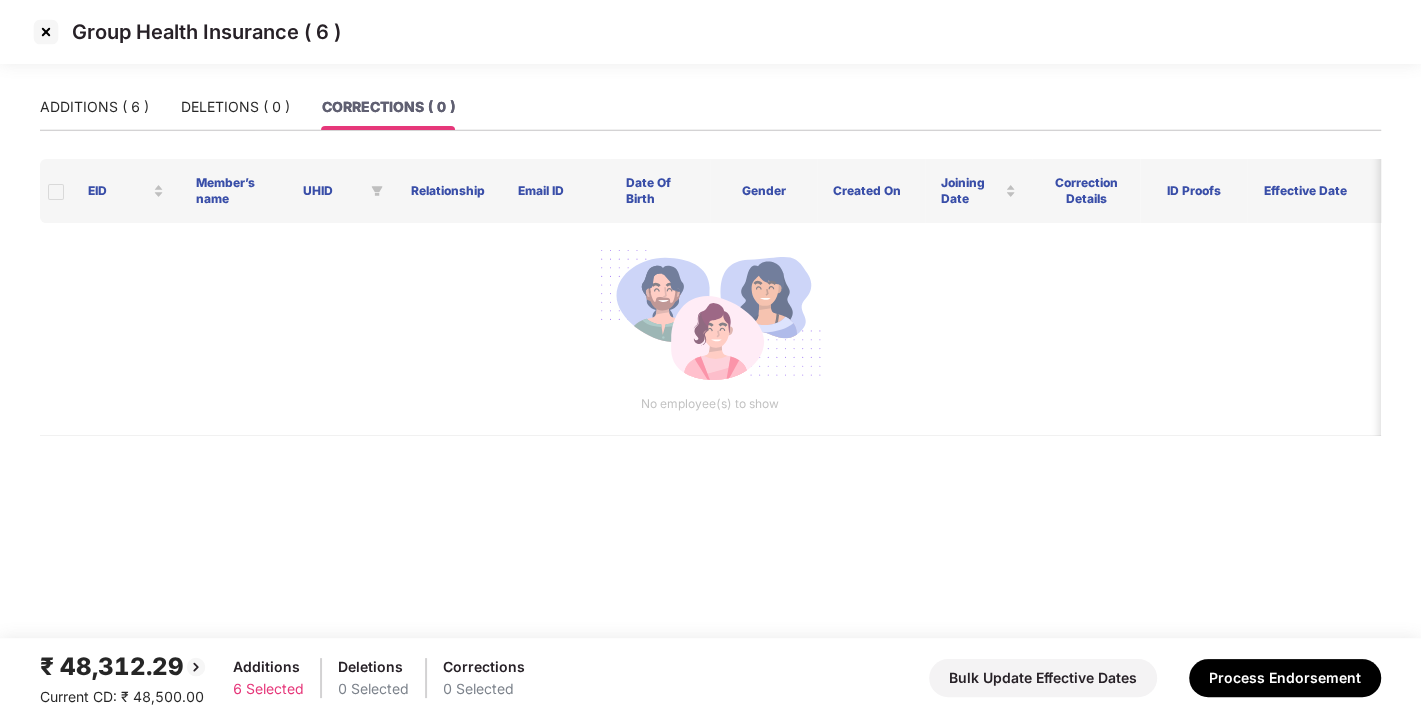 click on "Group Health Insurance ( 6 )" at bounding box center (710, 42) 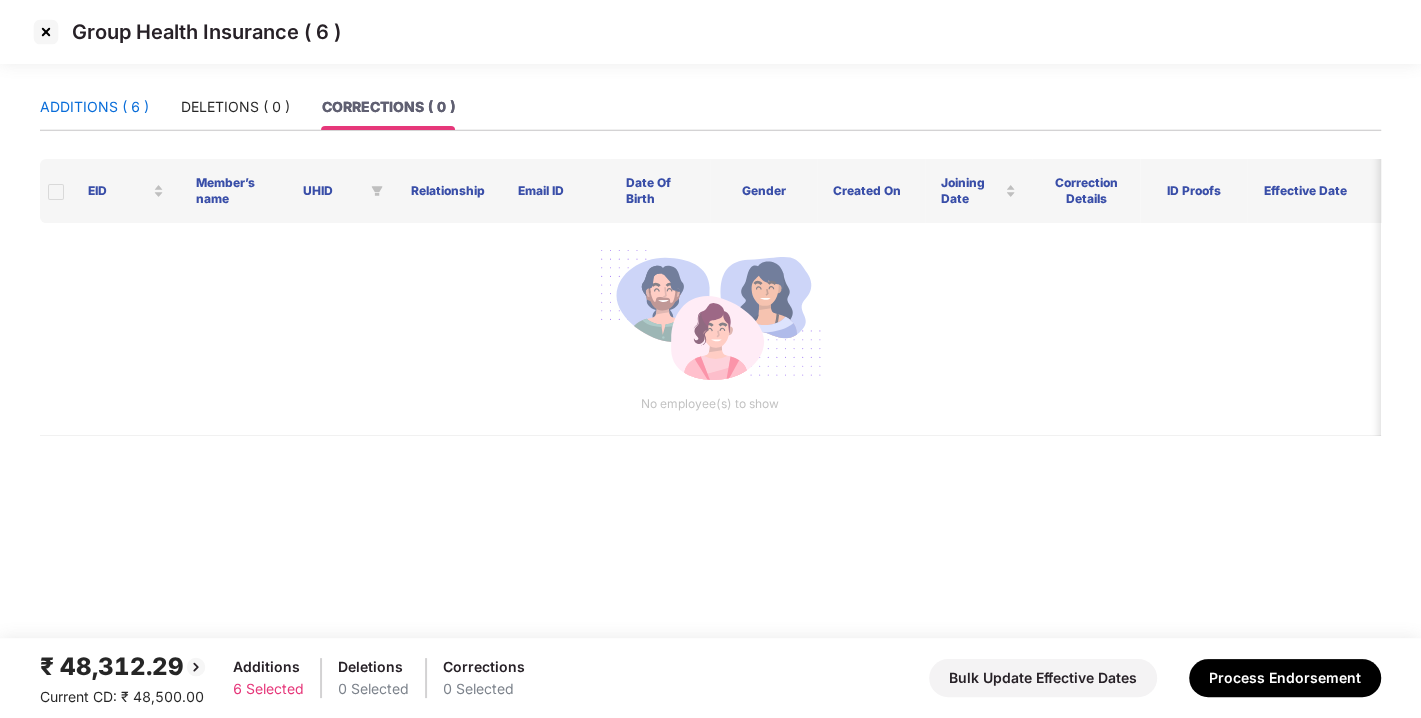 click on "ADDITIONS ( 6 )" at bounding box center [94, 107] 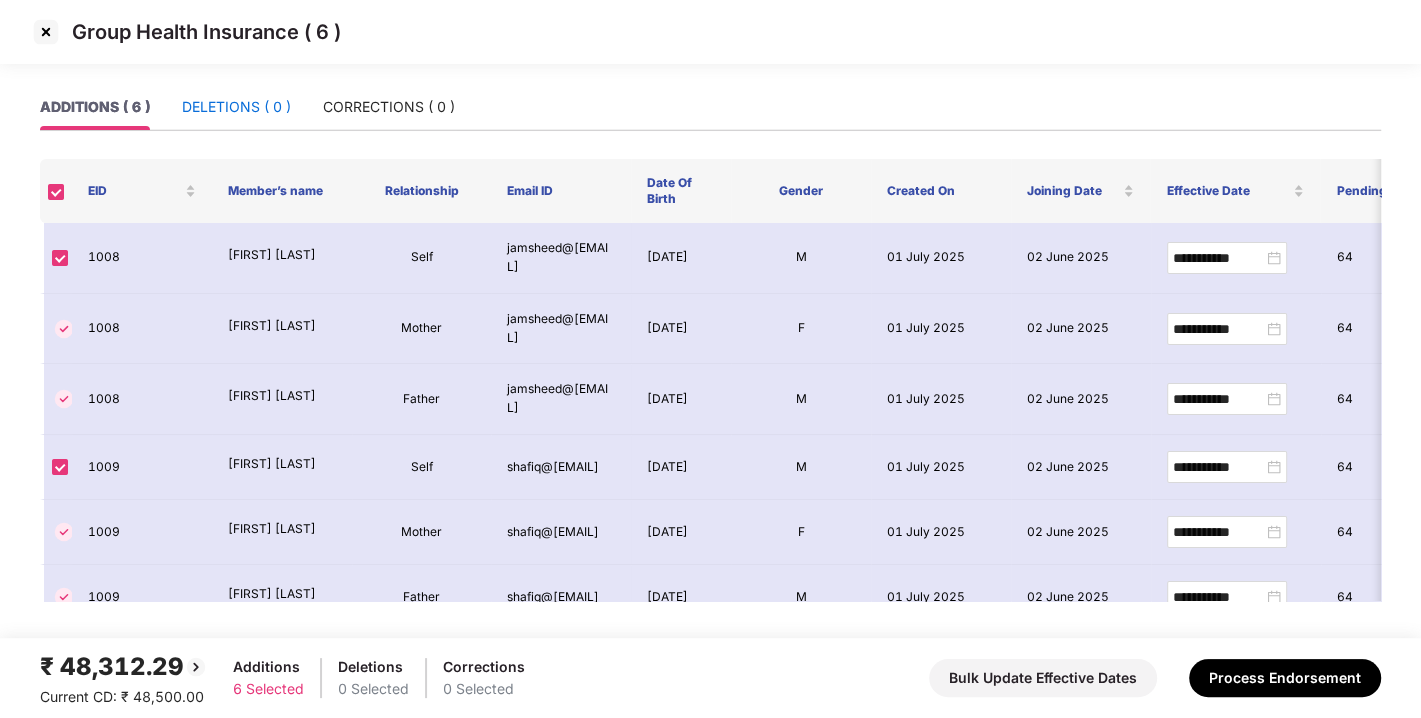click on "DELETIONS ( 0 )" at bounding box center (236, 107) 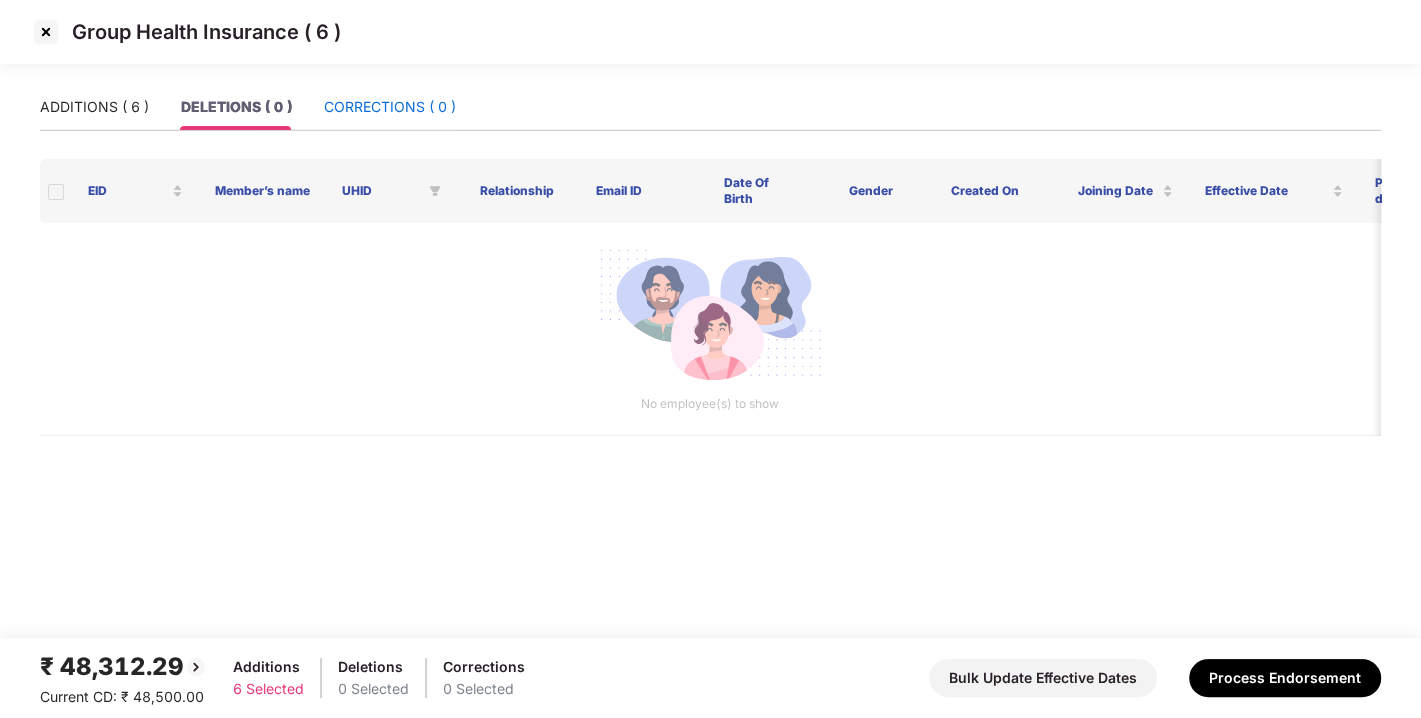 click on "CORRECTIONS ( 0 )" at bounding box center (390, 107) 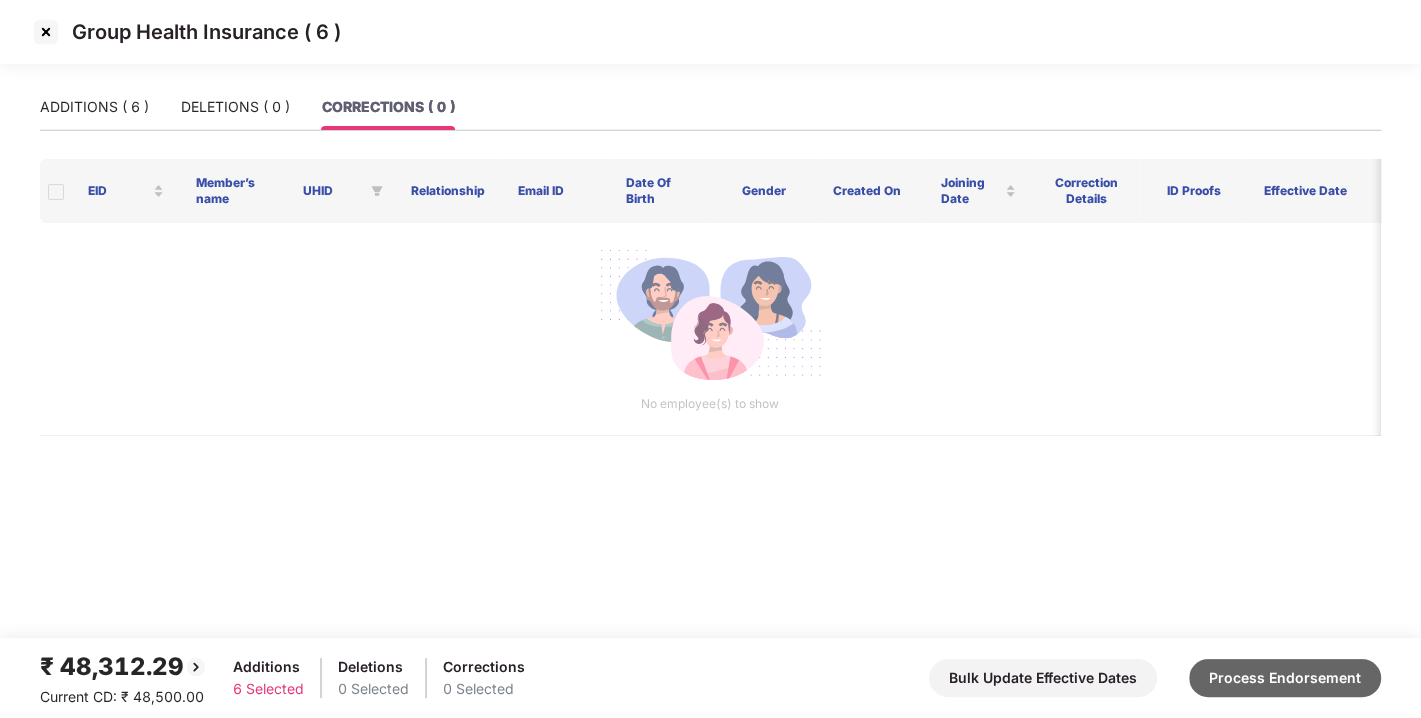 click on "Process Endorsement" at bounding box center [1285, 678] 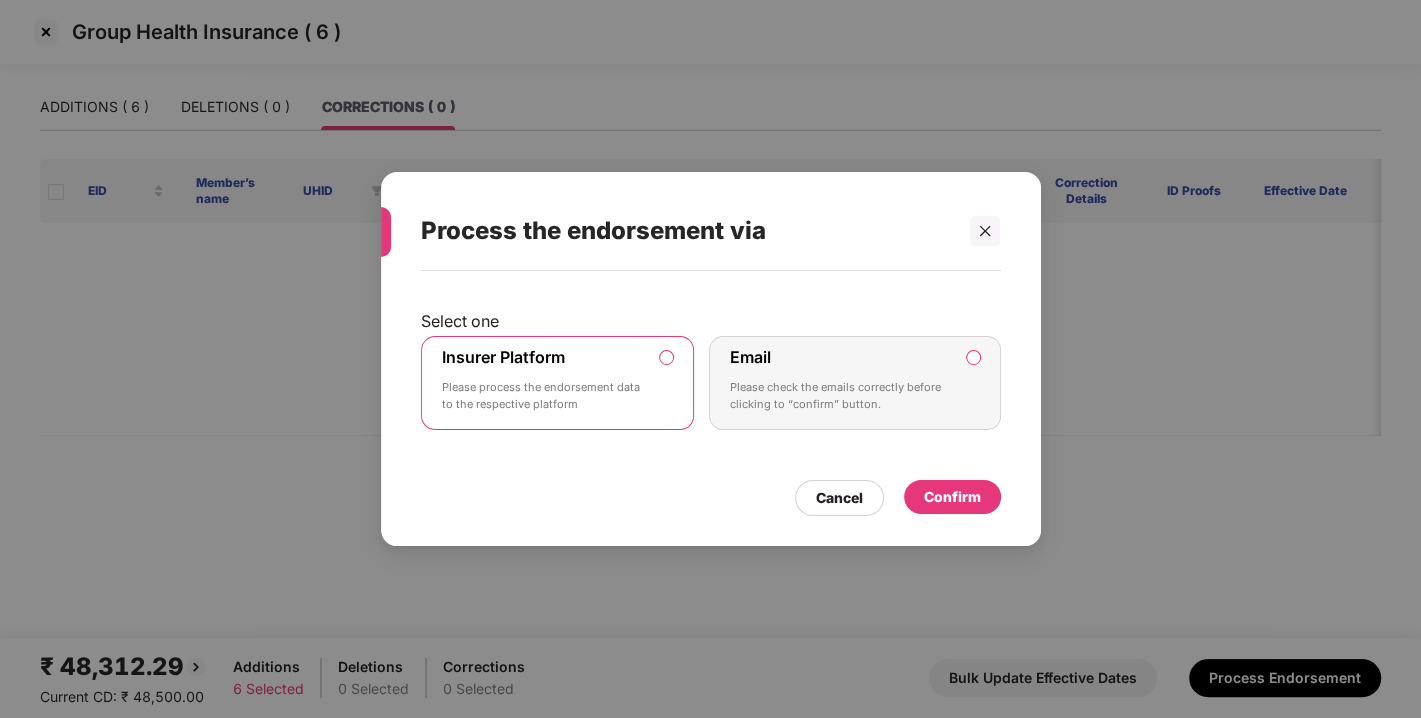 click on "Confirm" at bounding box center (952, 497) 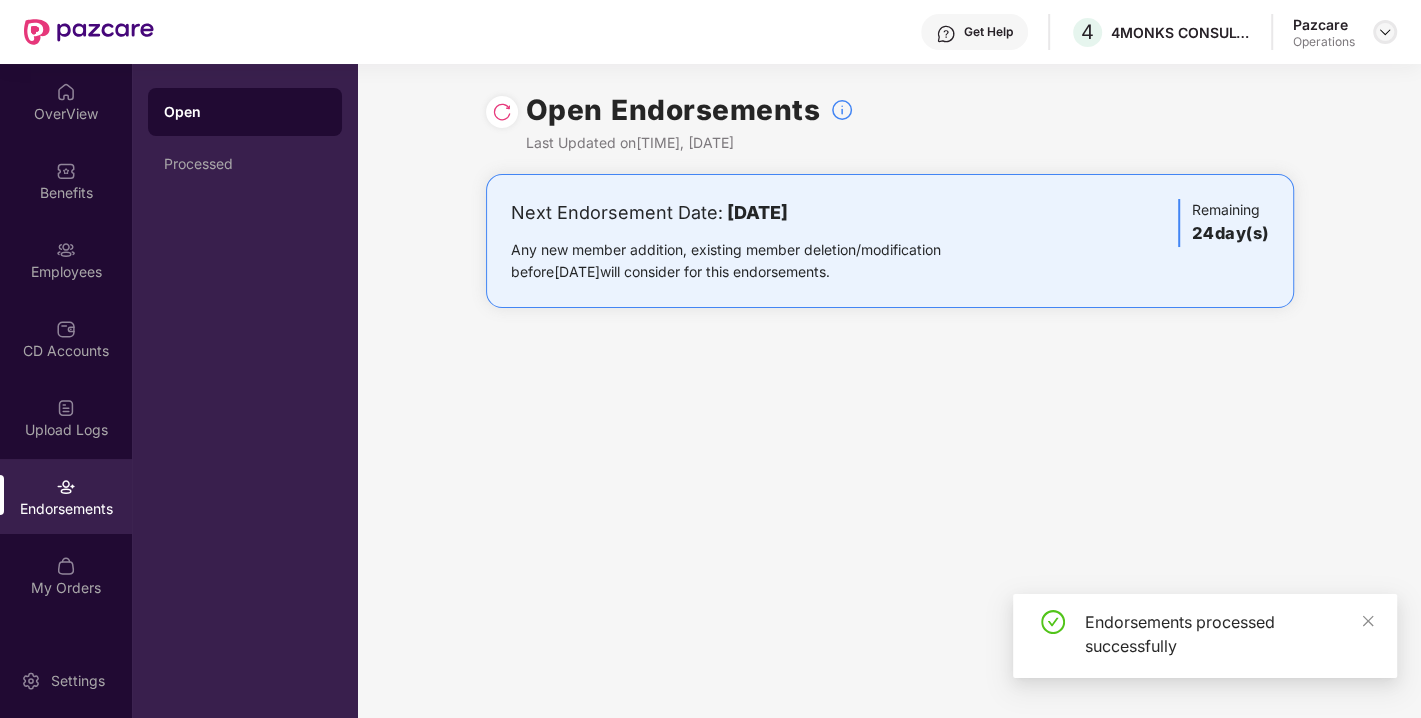 click at bounding box center [1385, 32] 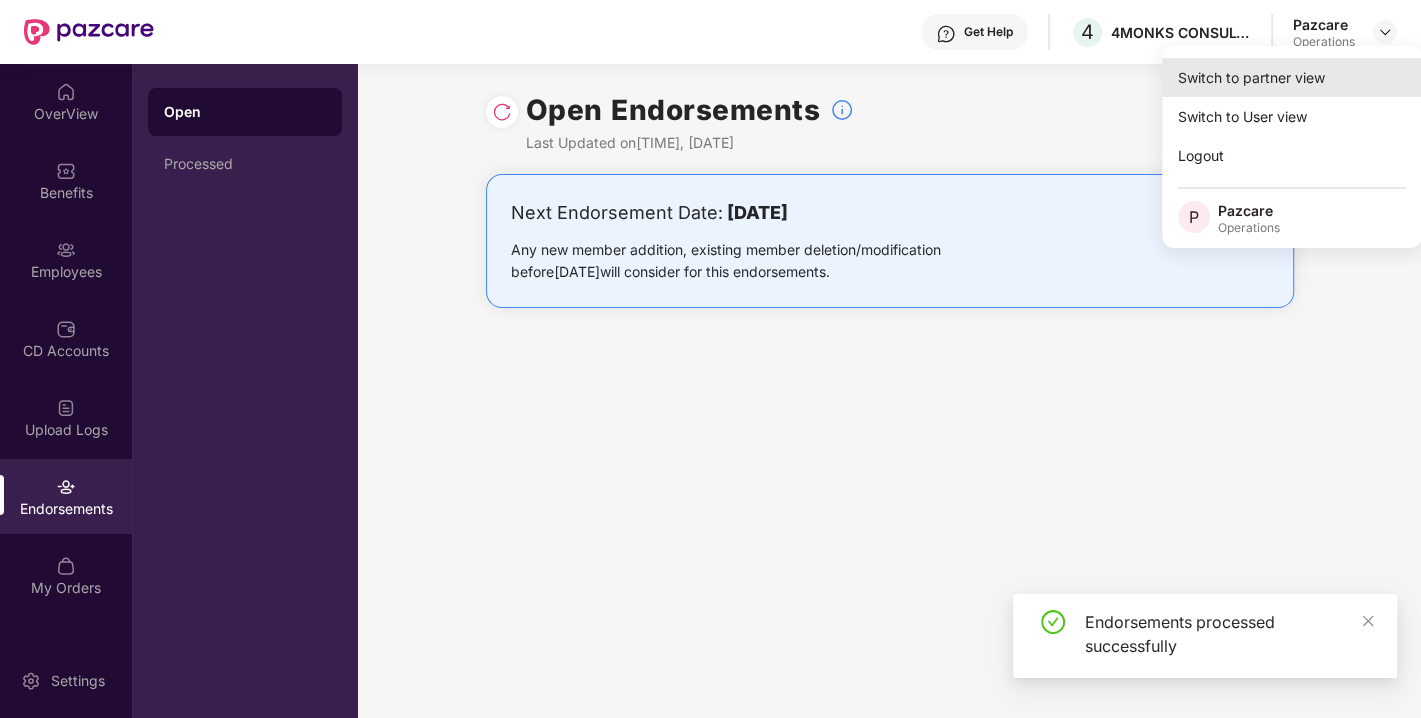 click on "Switch to partner view" at bounding box center (1292, 77) 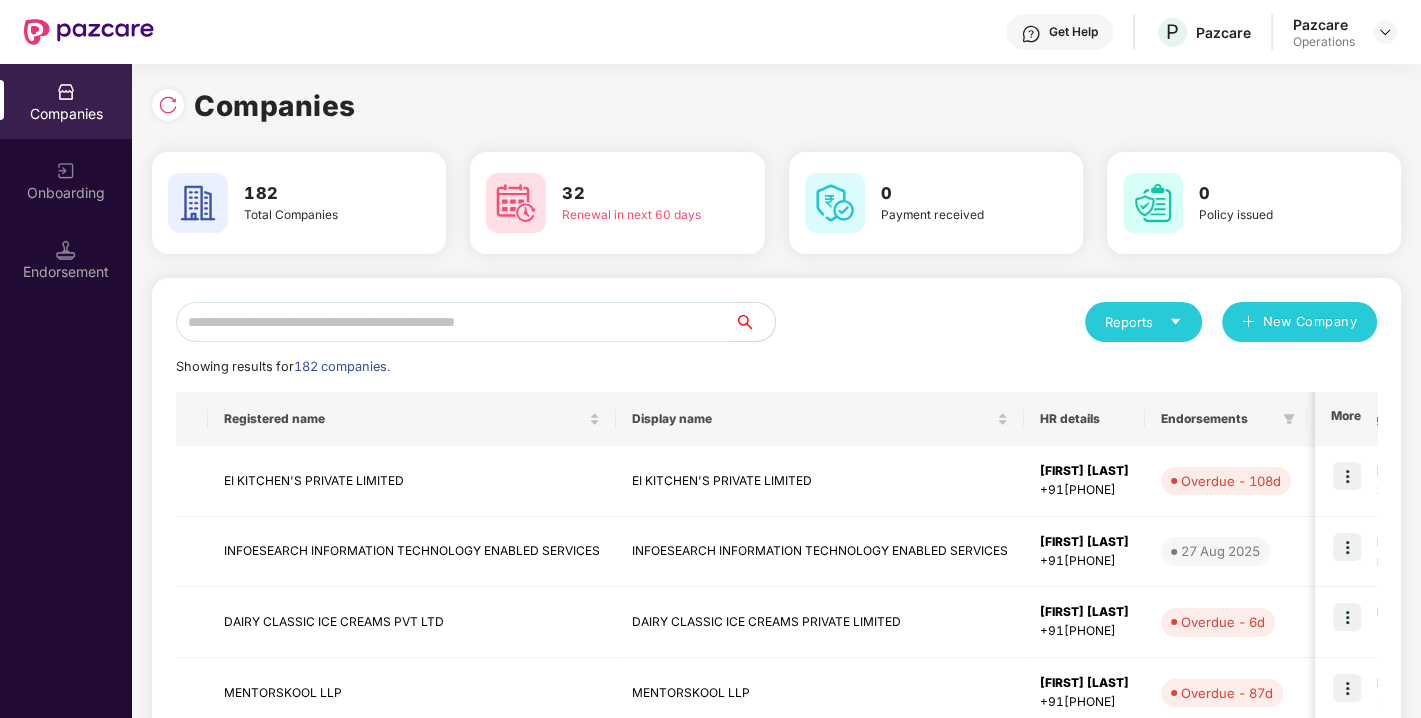 click at bounding box center [455, 322] 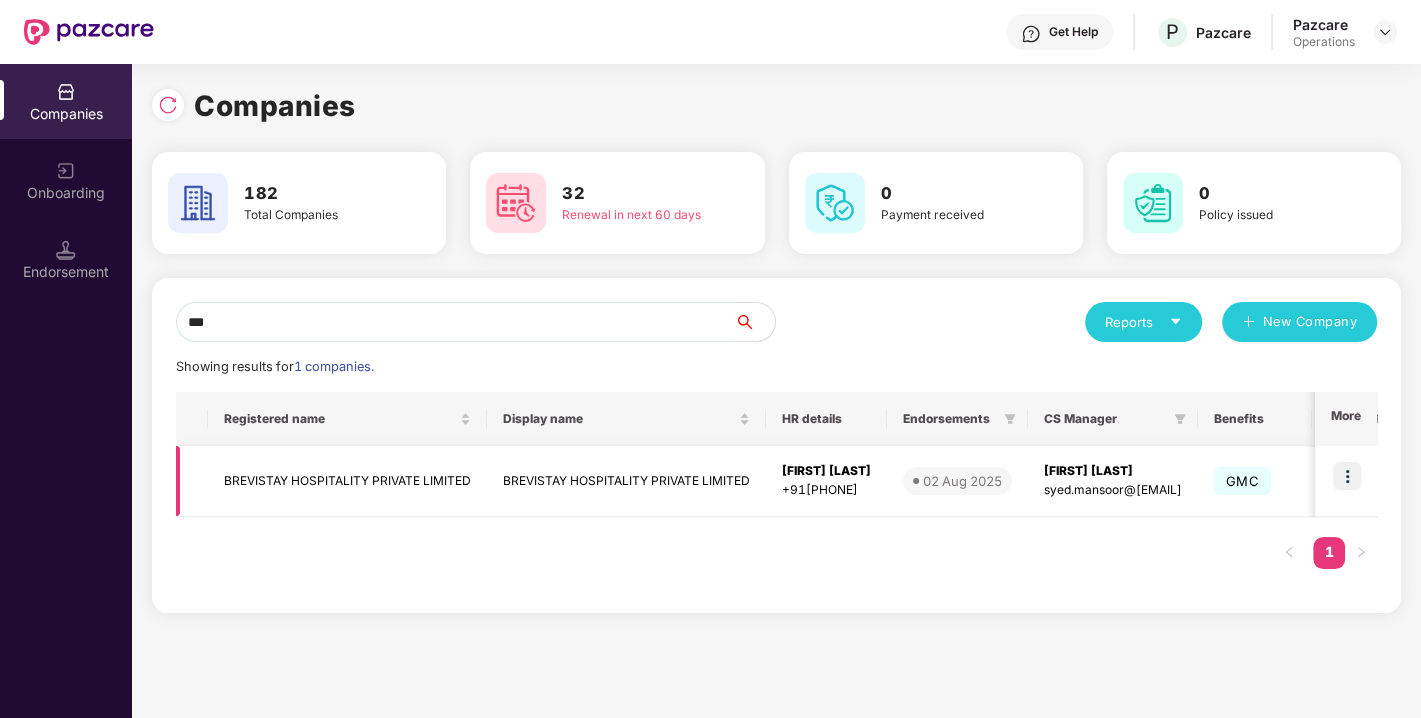 type on "***" 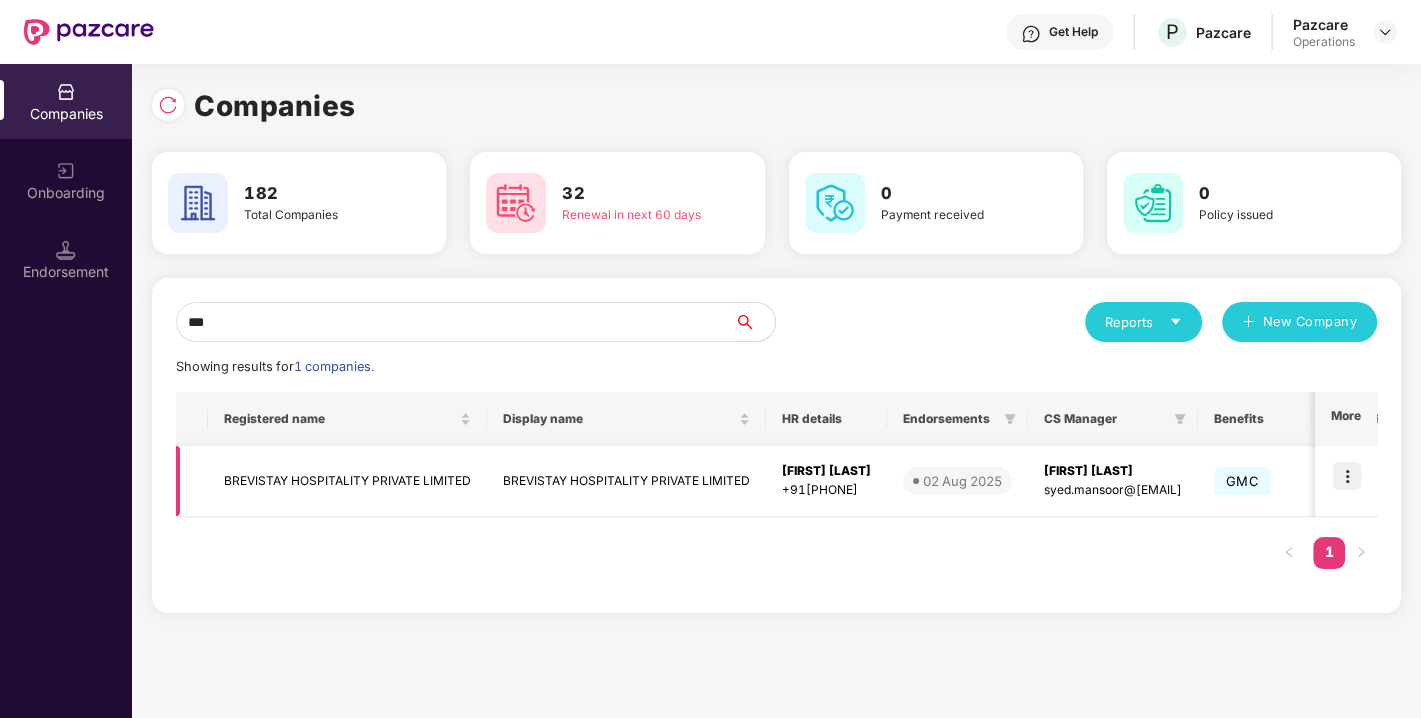 click at bounding box center (1347, 476) 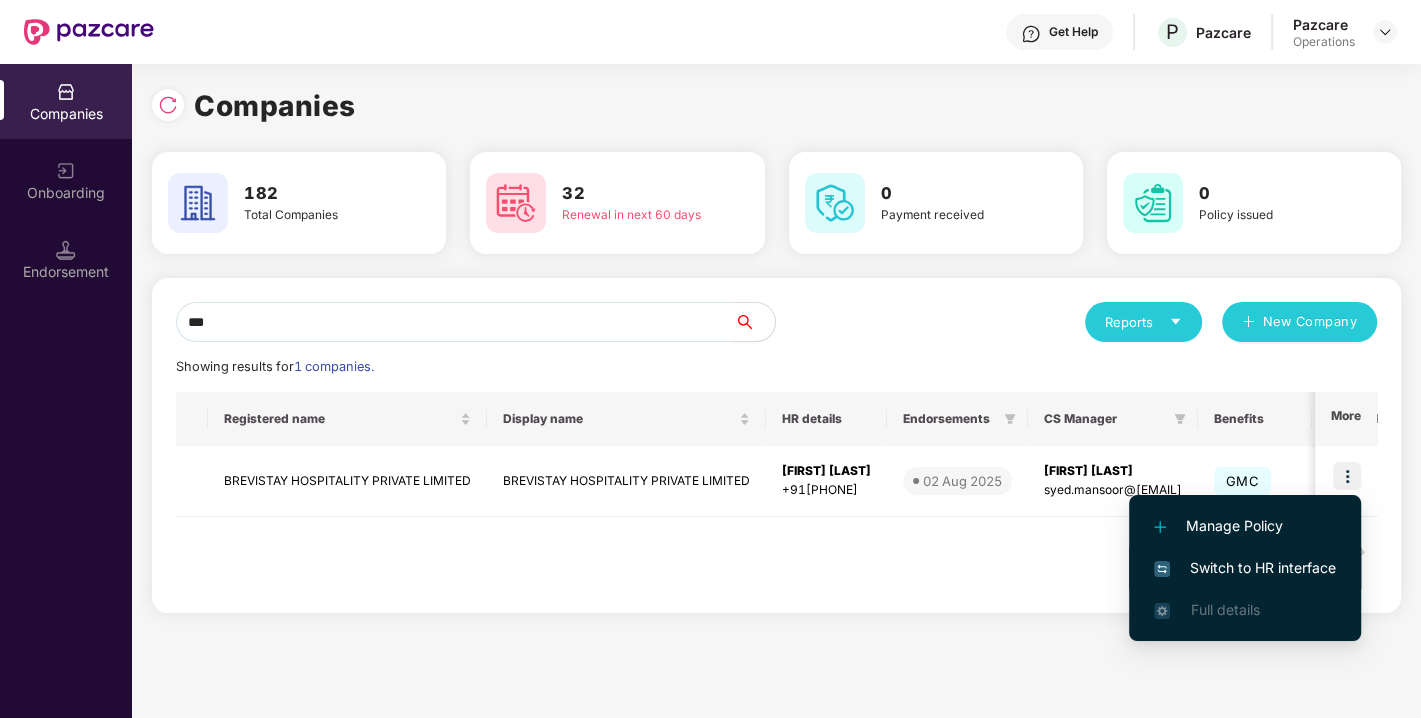 click on "Switch to HR interface" at bounding box center [1245, 568] 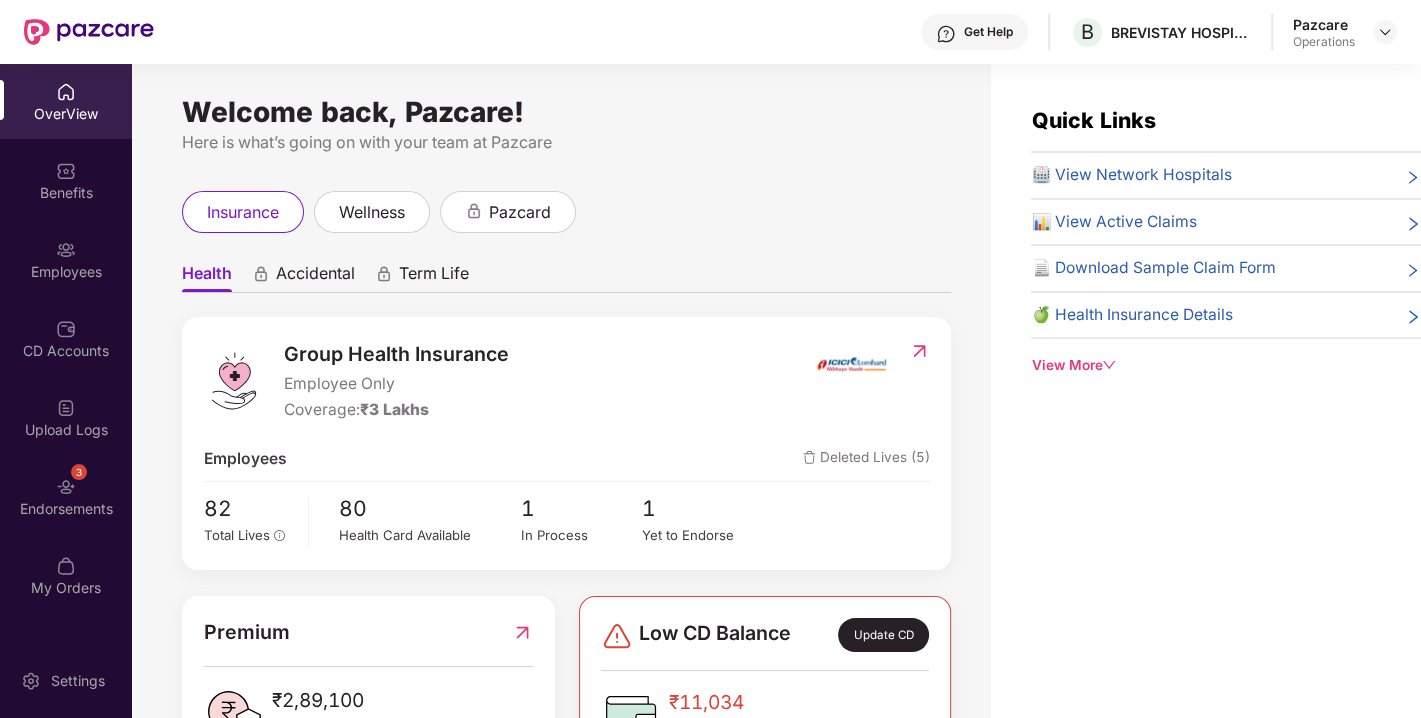 click on "3 Endorsements" at bounding box center (66, 496) 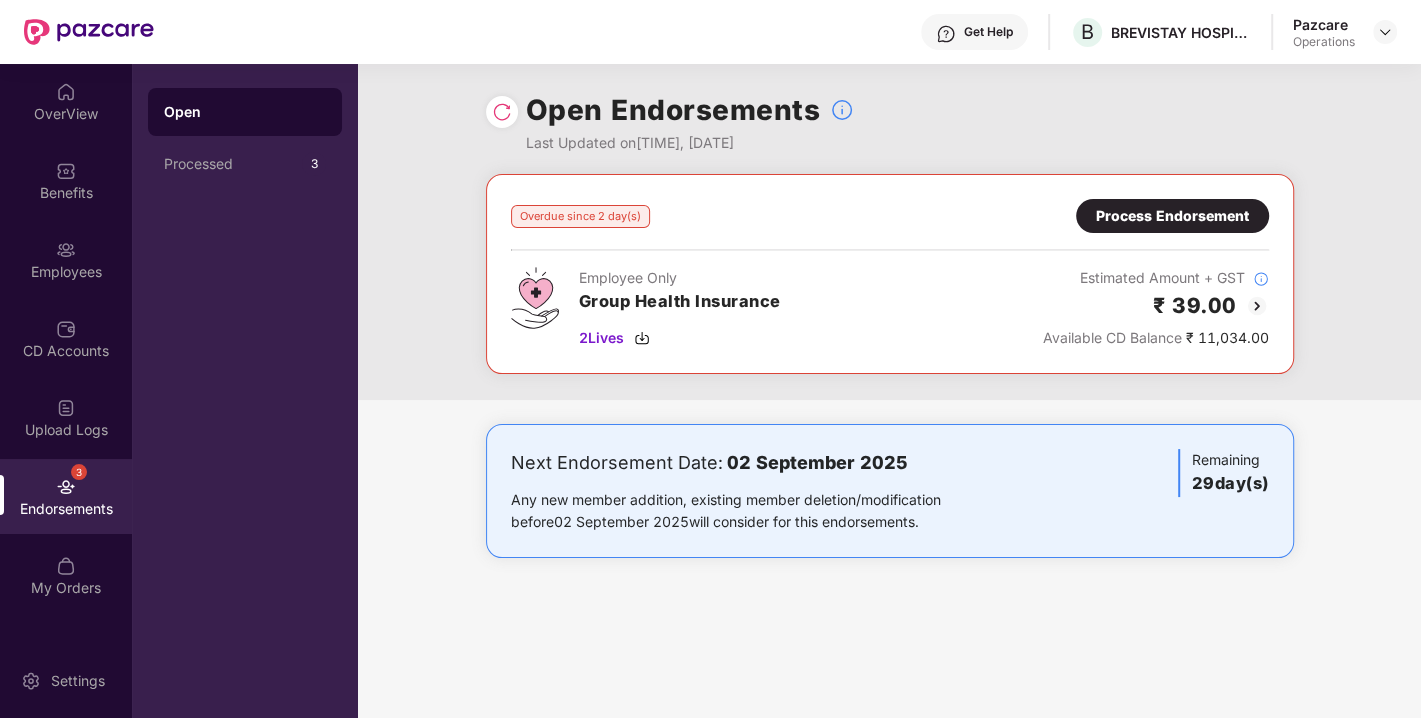 click on "3 Endorsements" at bounding box center [66, 496] 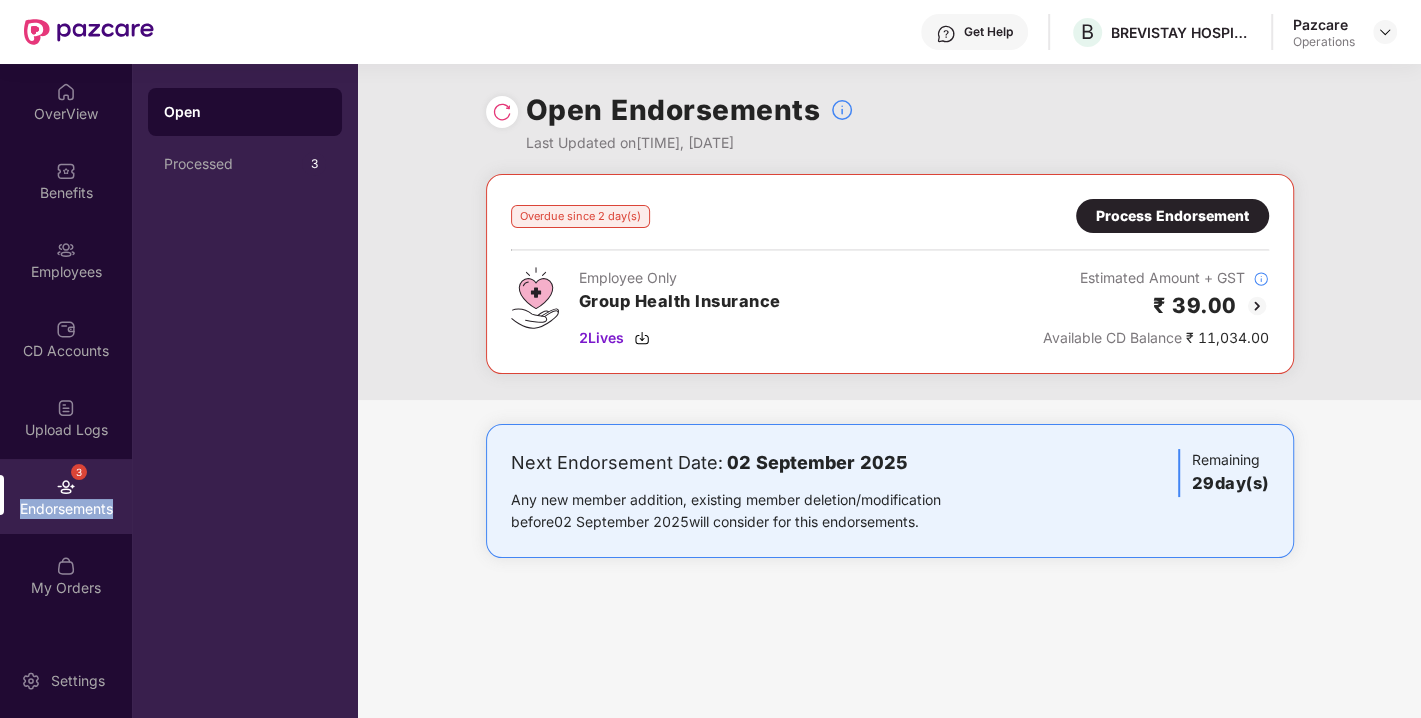 click on "3 Endorsements" at bounding box center [66, 496] 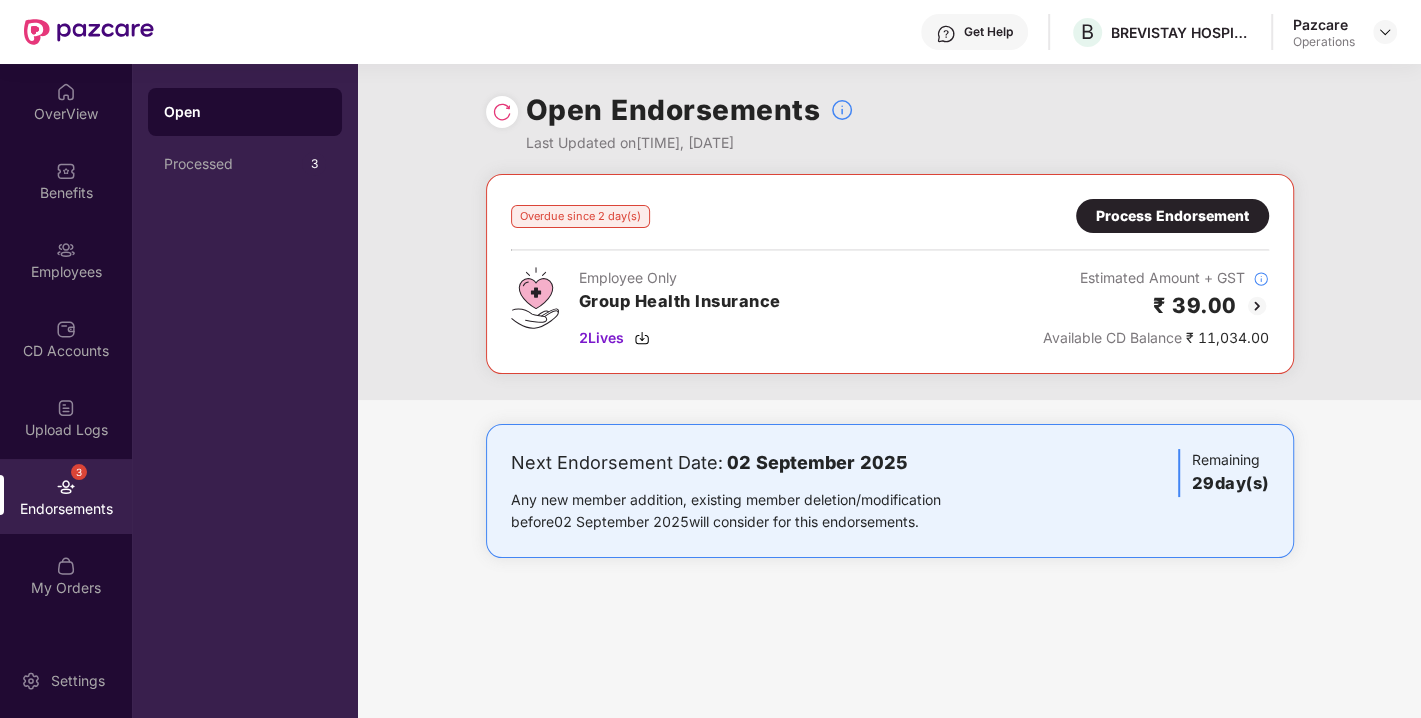 click on "Process Endorsement" at bounding box center (1172, 216) 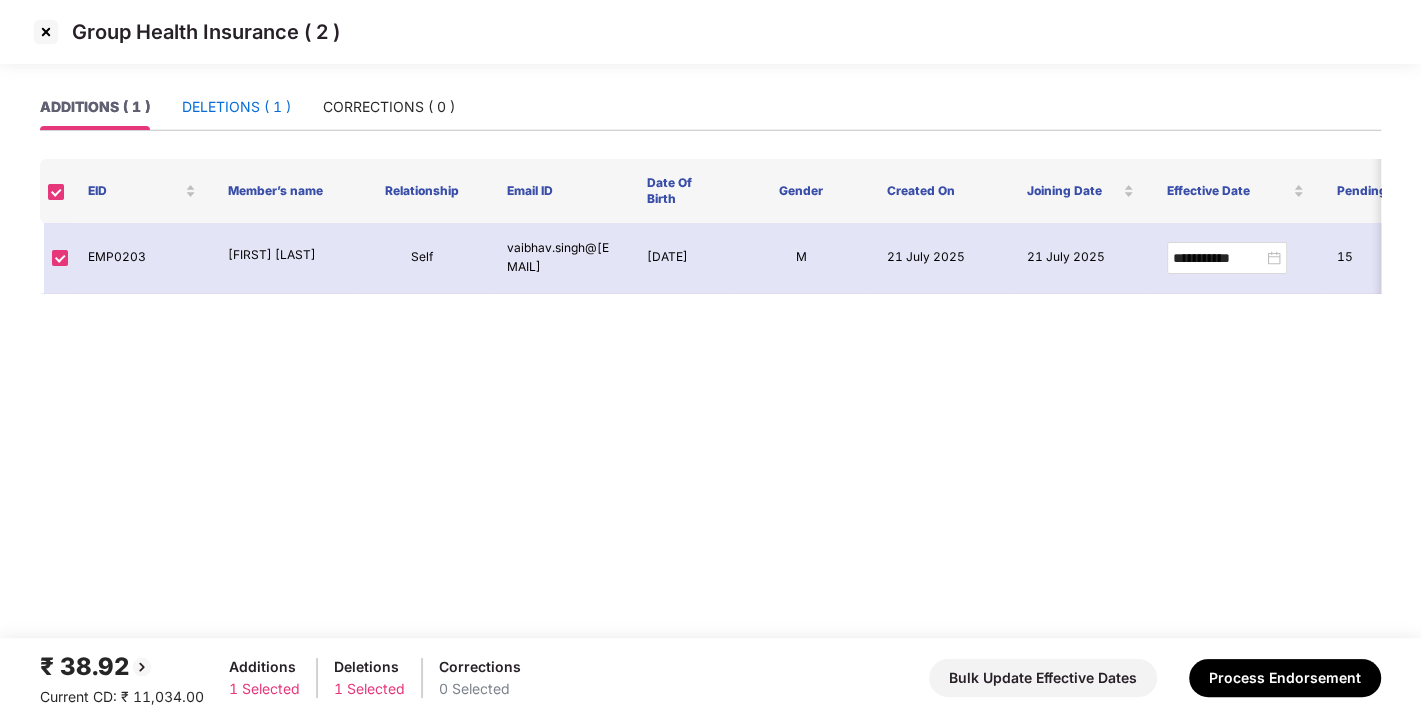 click on "DELETIONS ( 1 )" at bounding box center [236, 107] 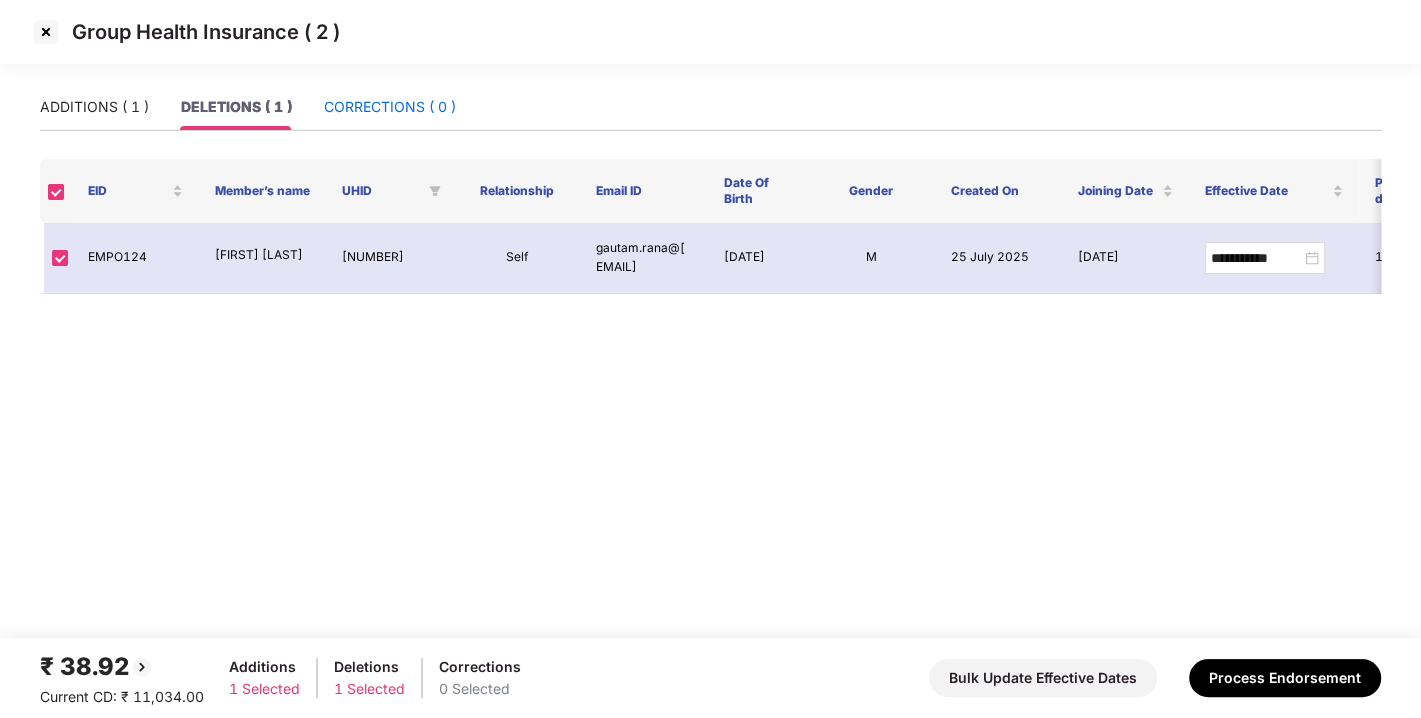 click on "CORRECTIONS ( 0 )" at bounding box center (390, 107) 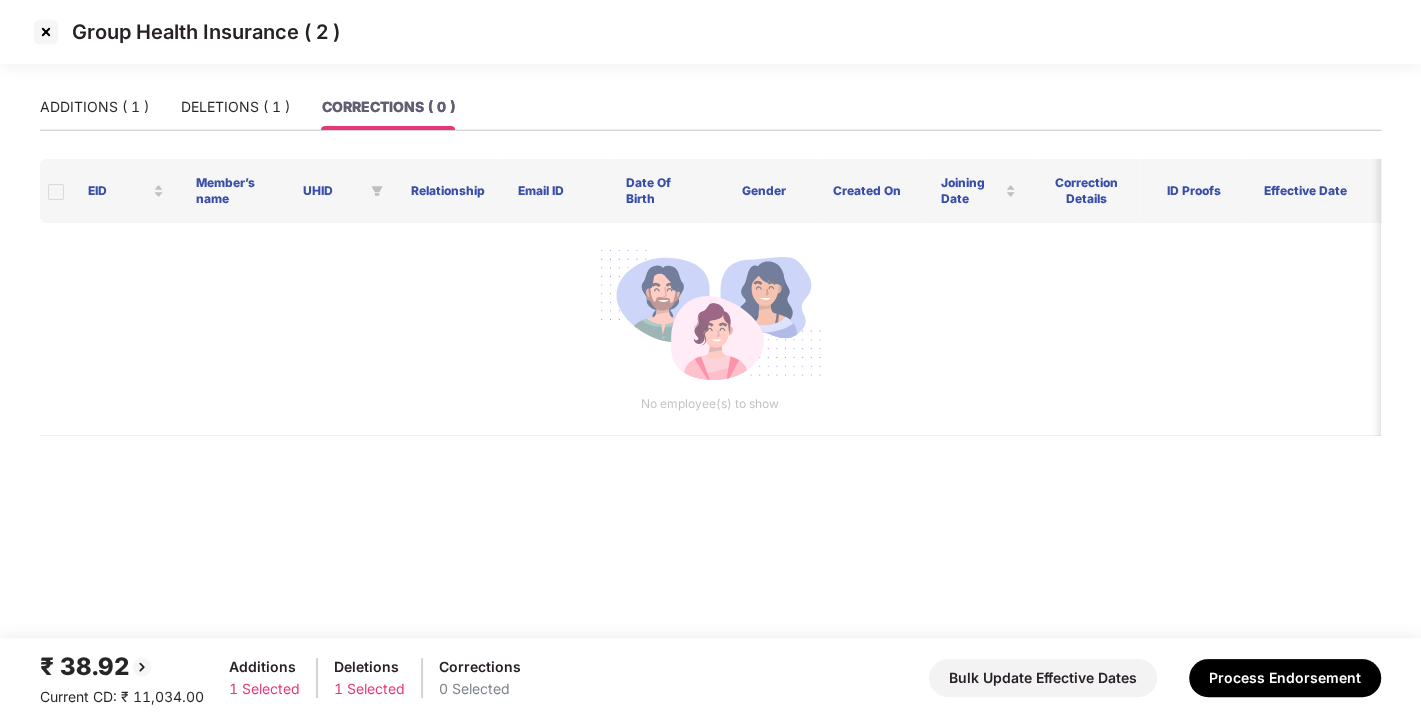 click on "Member’s name UHID Relationship Email ID Date Of Birth Gender Created On Joining Date Correction Details ID Proofs Effective Date Pending days Rate Premium                                 No employee(s) to show" at bounding box center [710, 361] 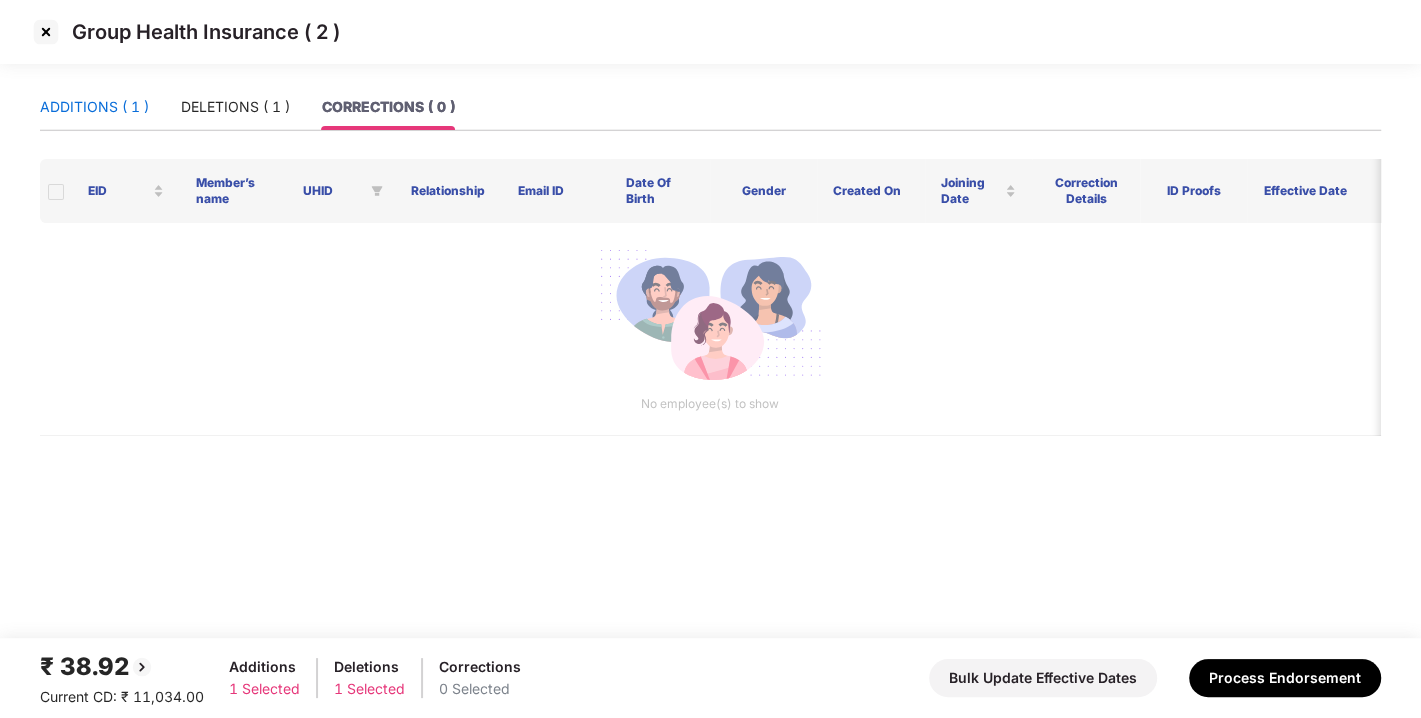 click on "ADDITIONS ( 1 )" at bounding box center [94, 107] 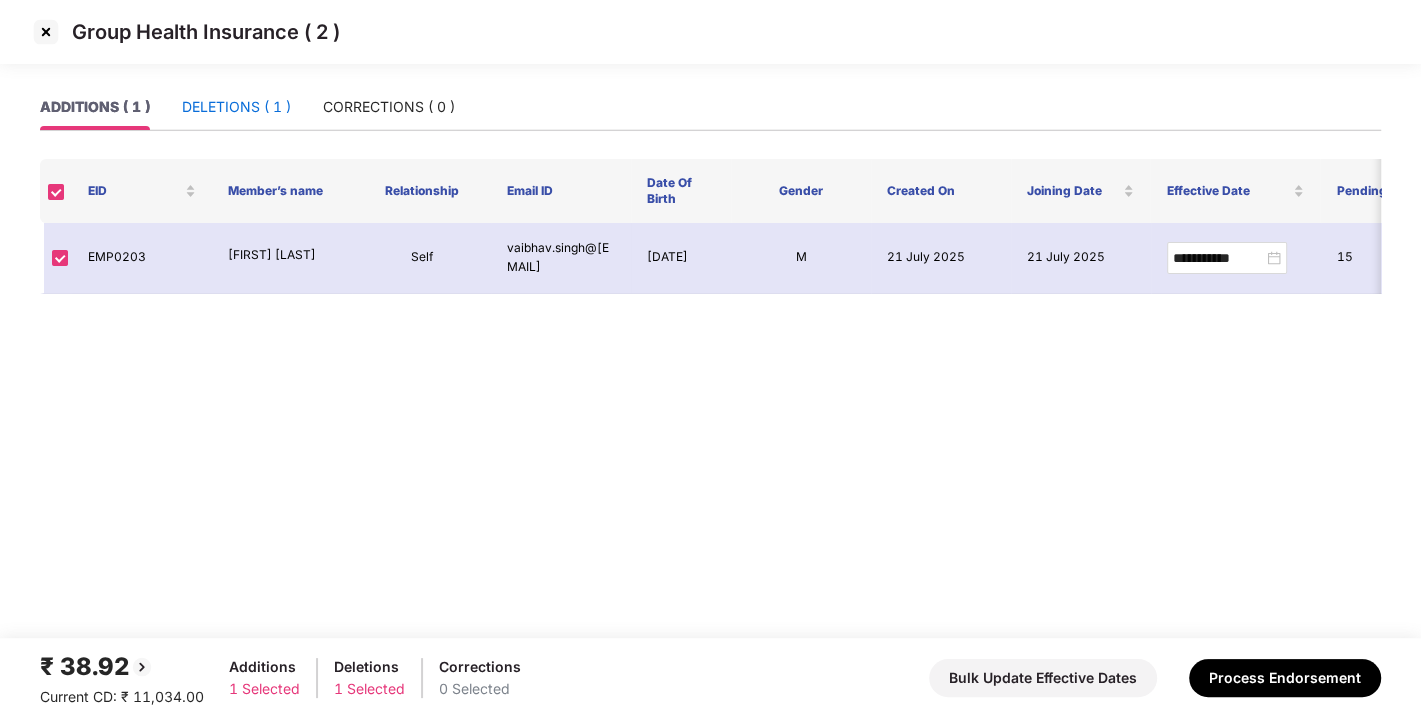 click on "DELETIONS ( 1 )" at bounding box center (236, 107) 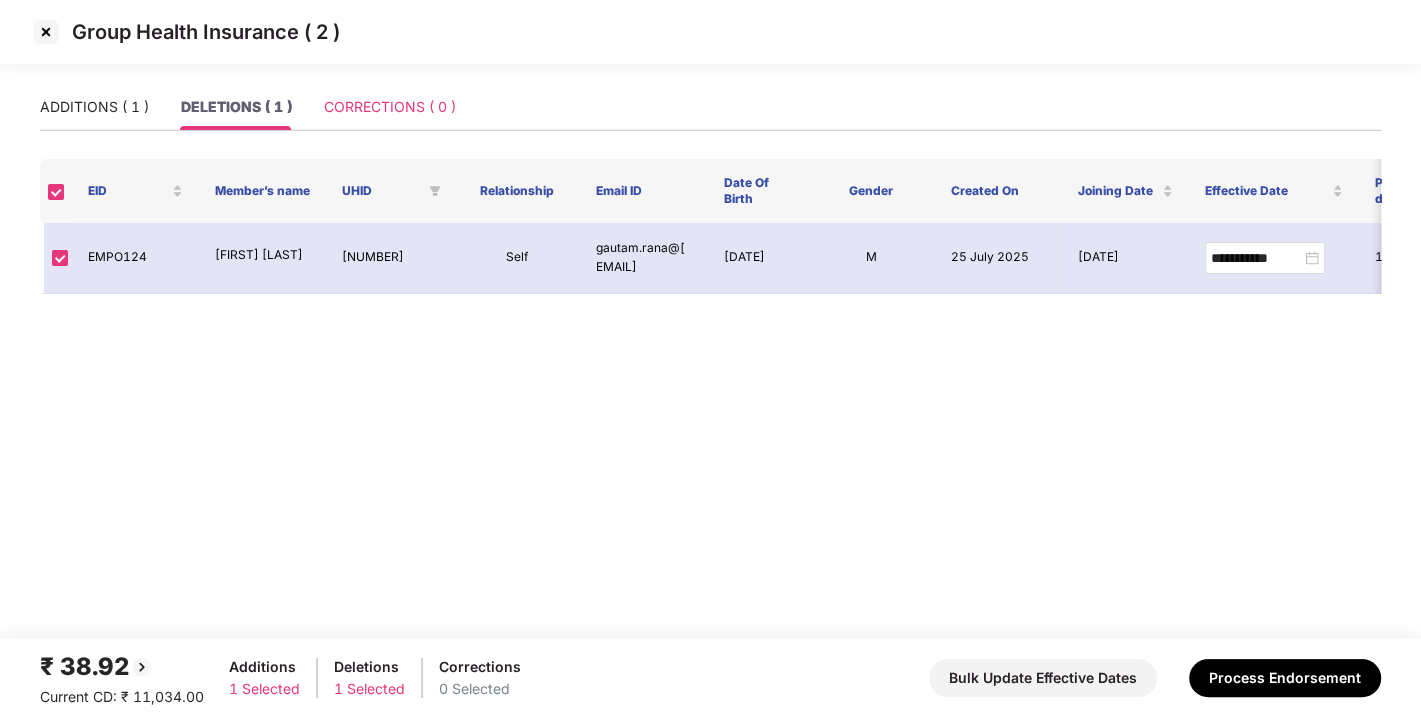 click on "CORRECTIONS ( 0 )" at bounding box center [390, 107] 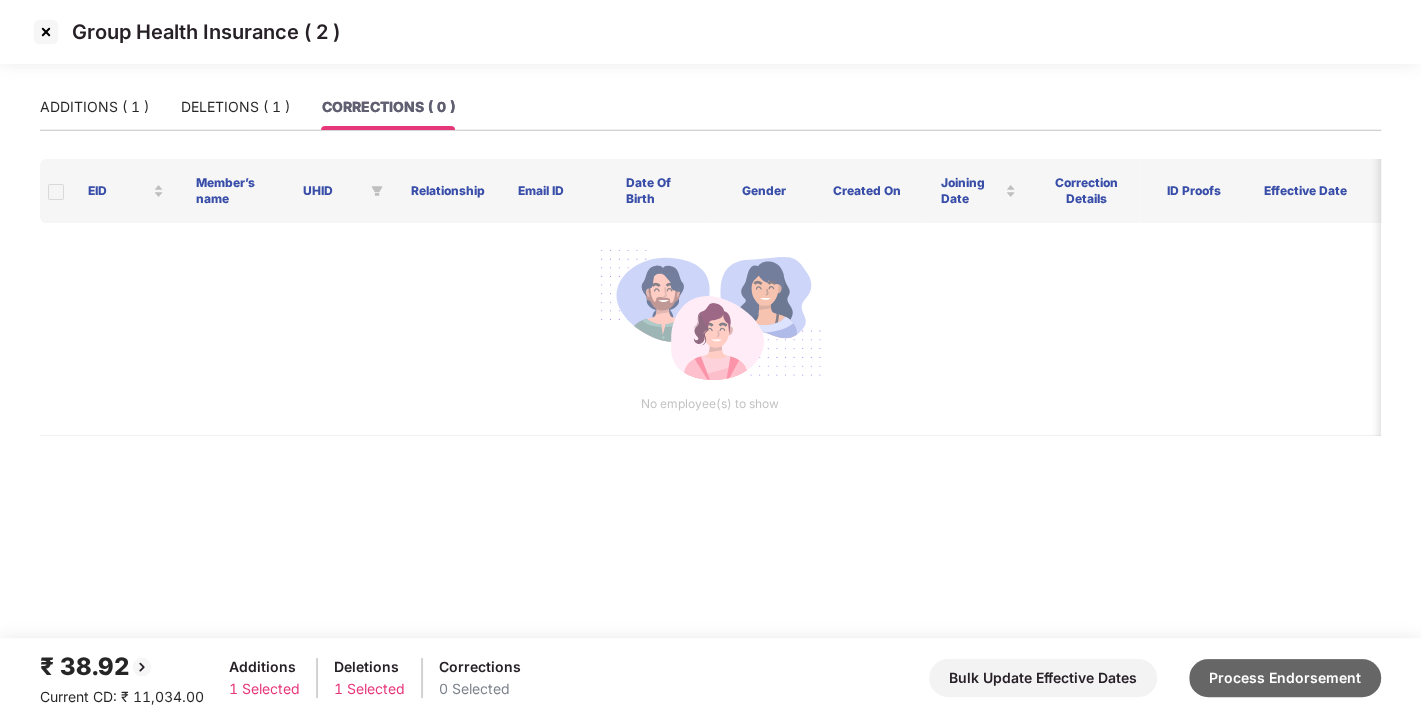 click on "Process Endorsement" at bounding box center (1285, 678) 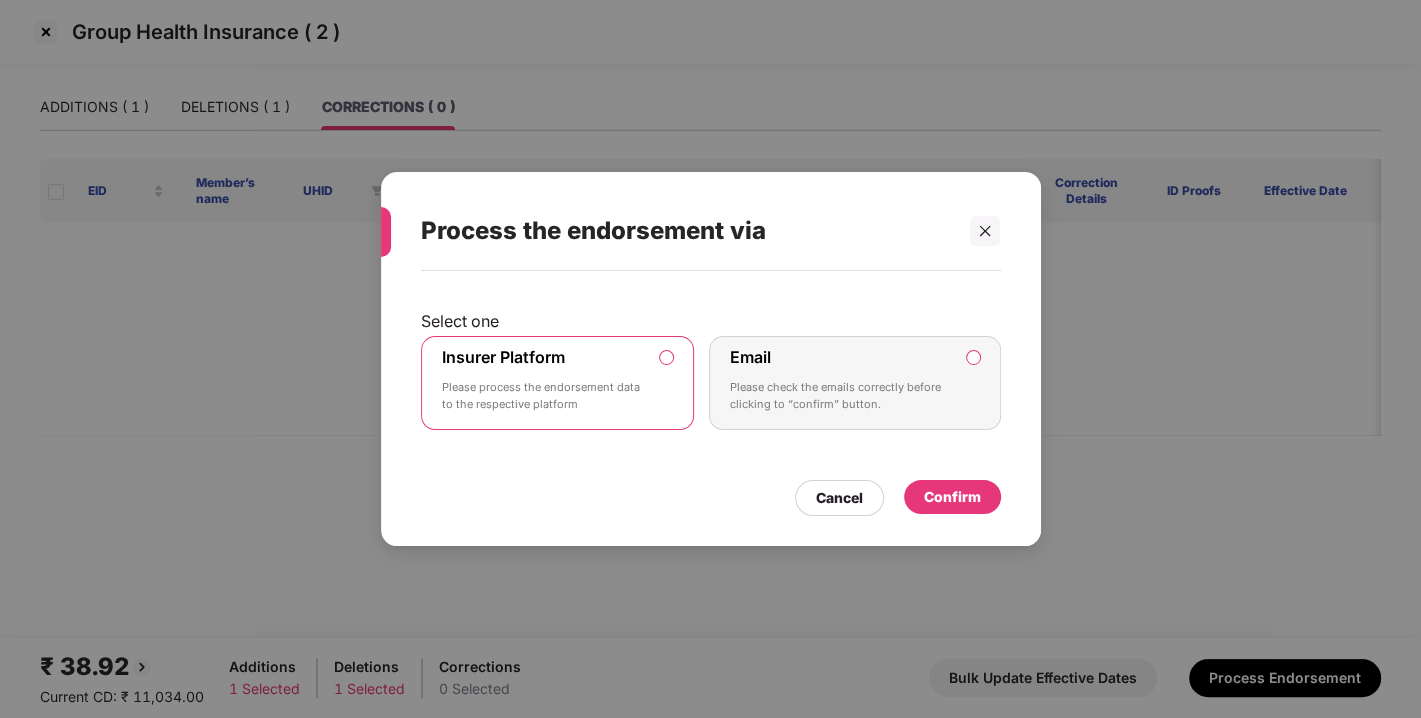 click on "Confirm" at bounding box center (952, 497) 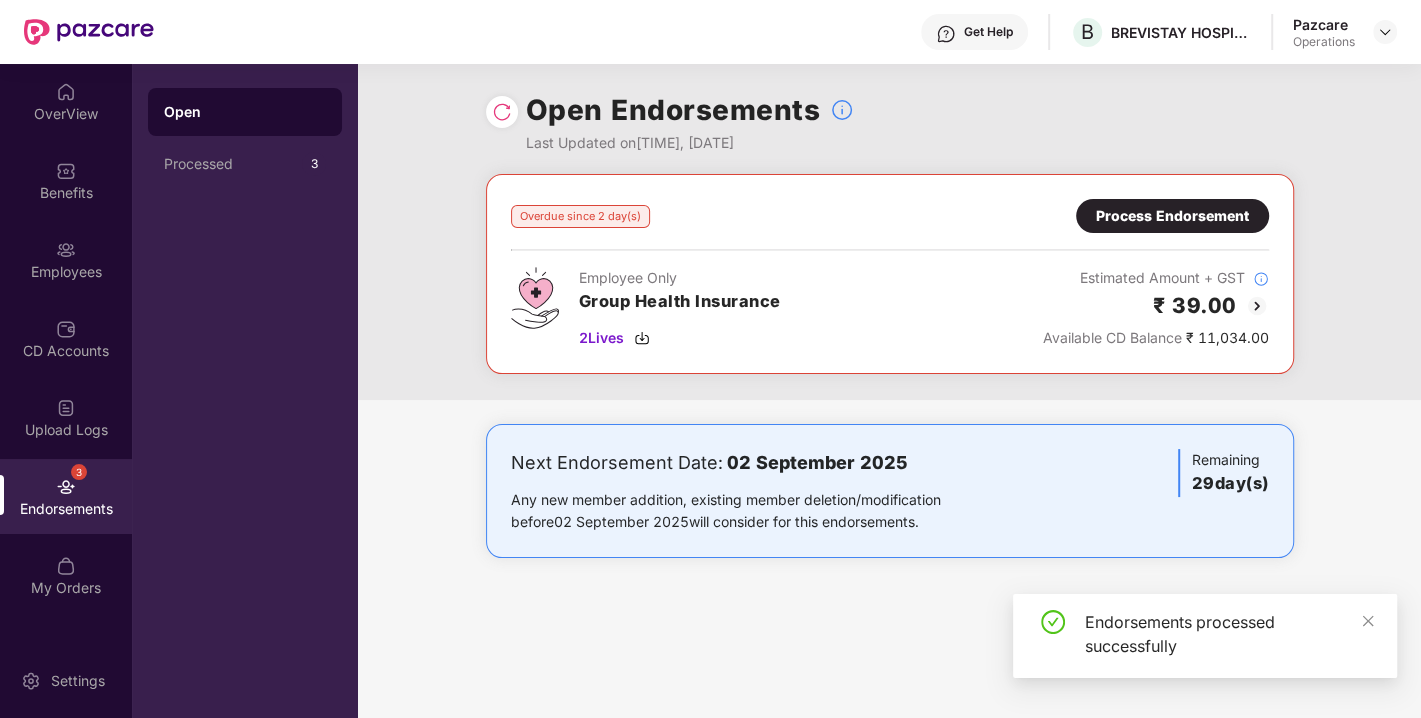 click at bounding box center [502, 112] 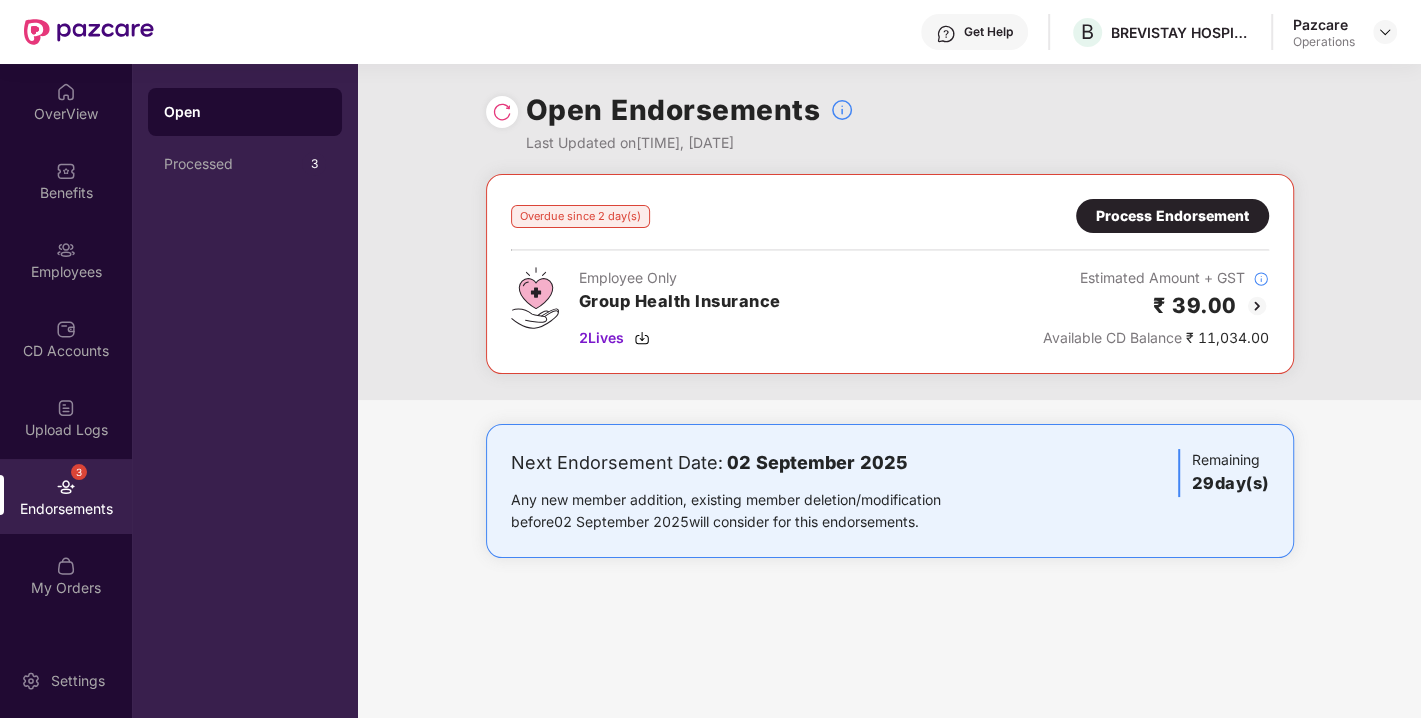 click at bounding box center [502, 112] 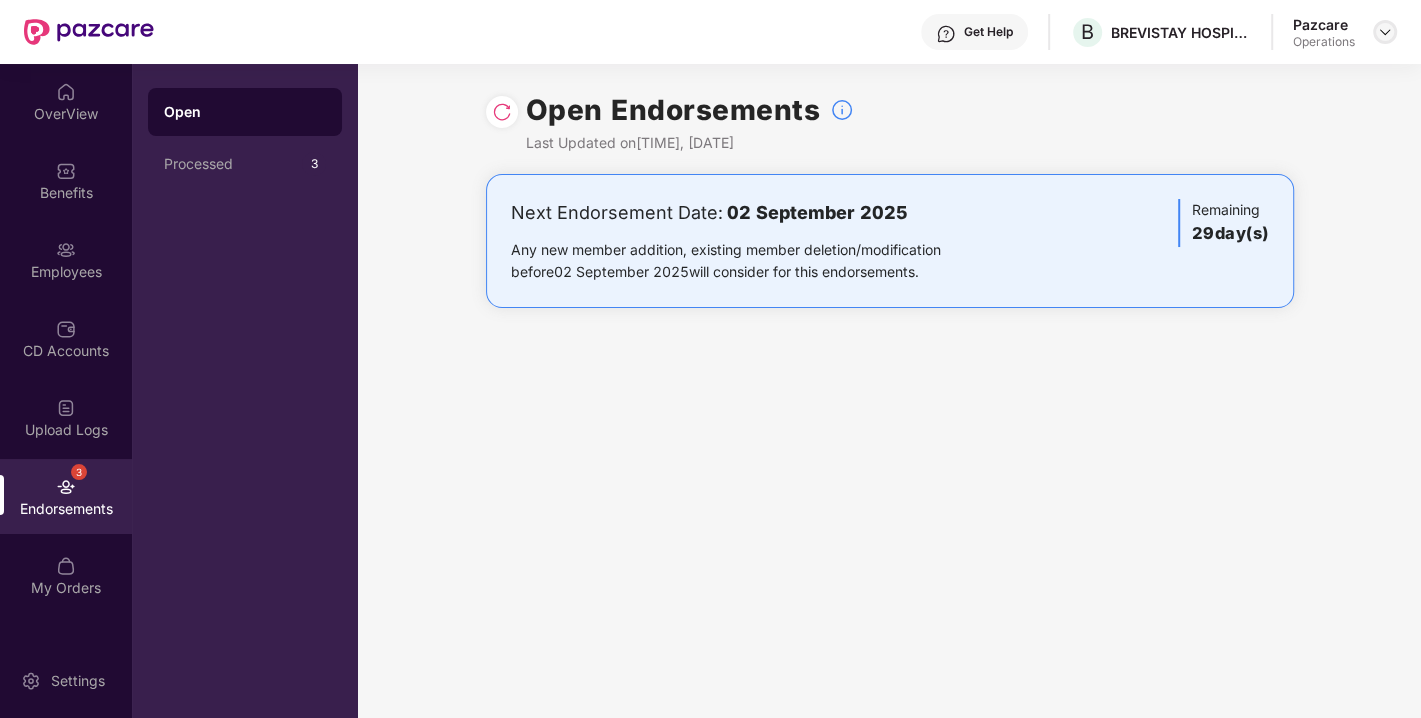 drag, startPoint x: 1399, startPoint y: 36, endPoint x: 1383, endPoint y: 29, distance: 17.464249 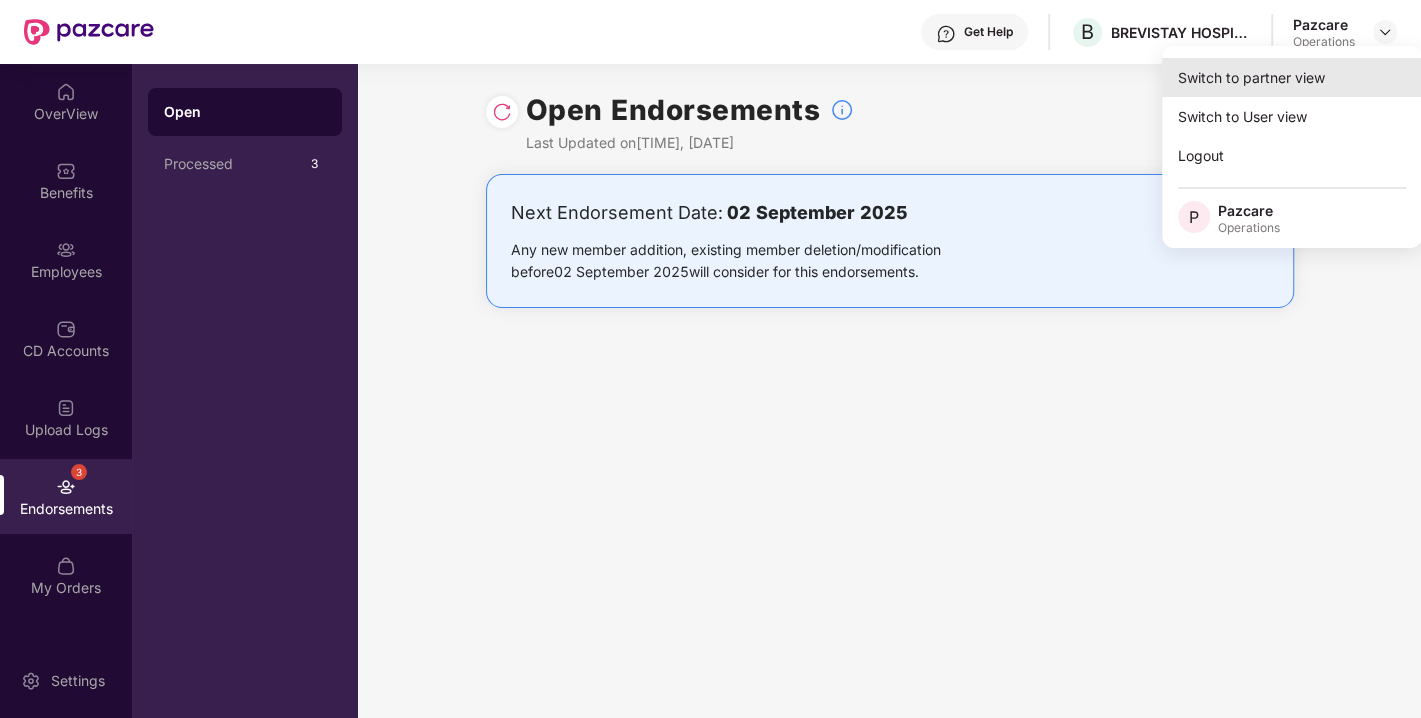 click on "Switch to partner view" at bounding box center [1292, 77] 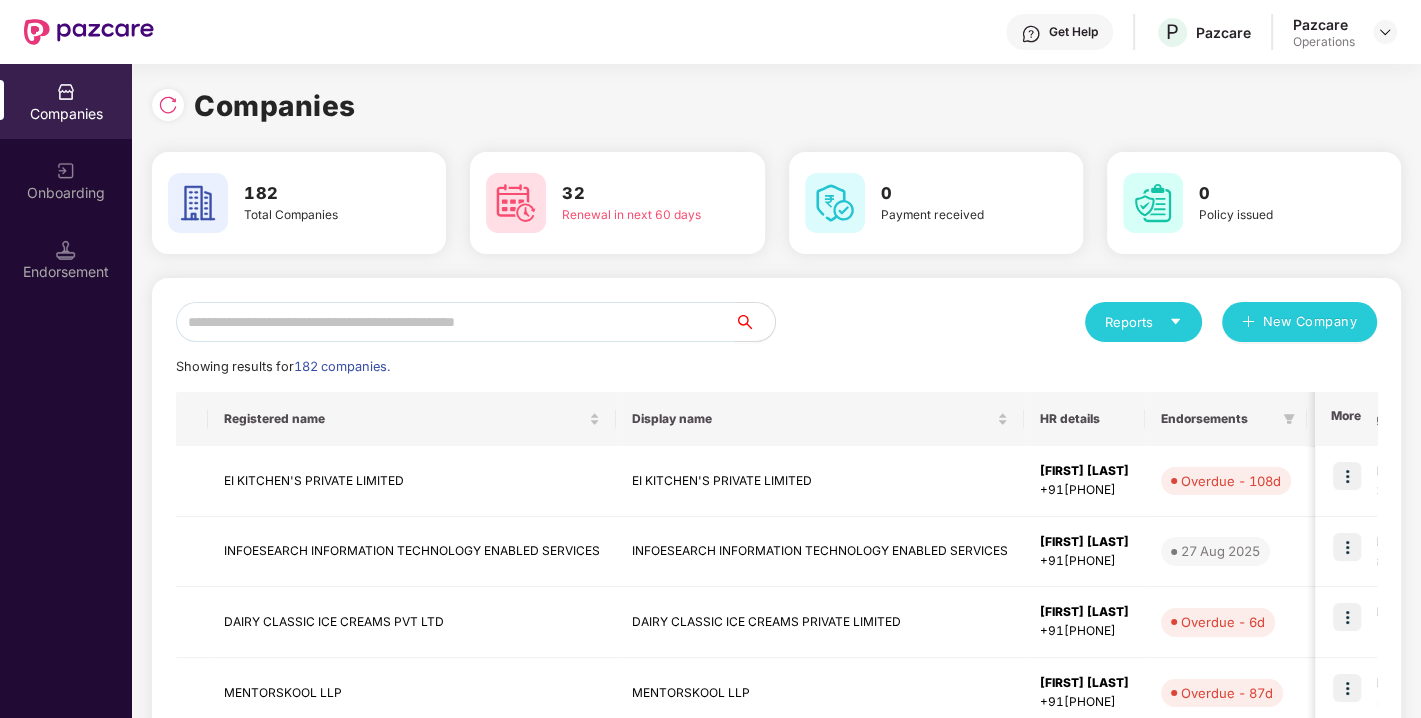 click at bounding box center [455, 322] 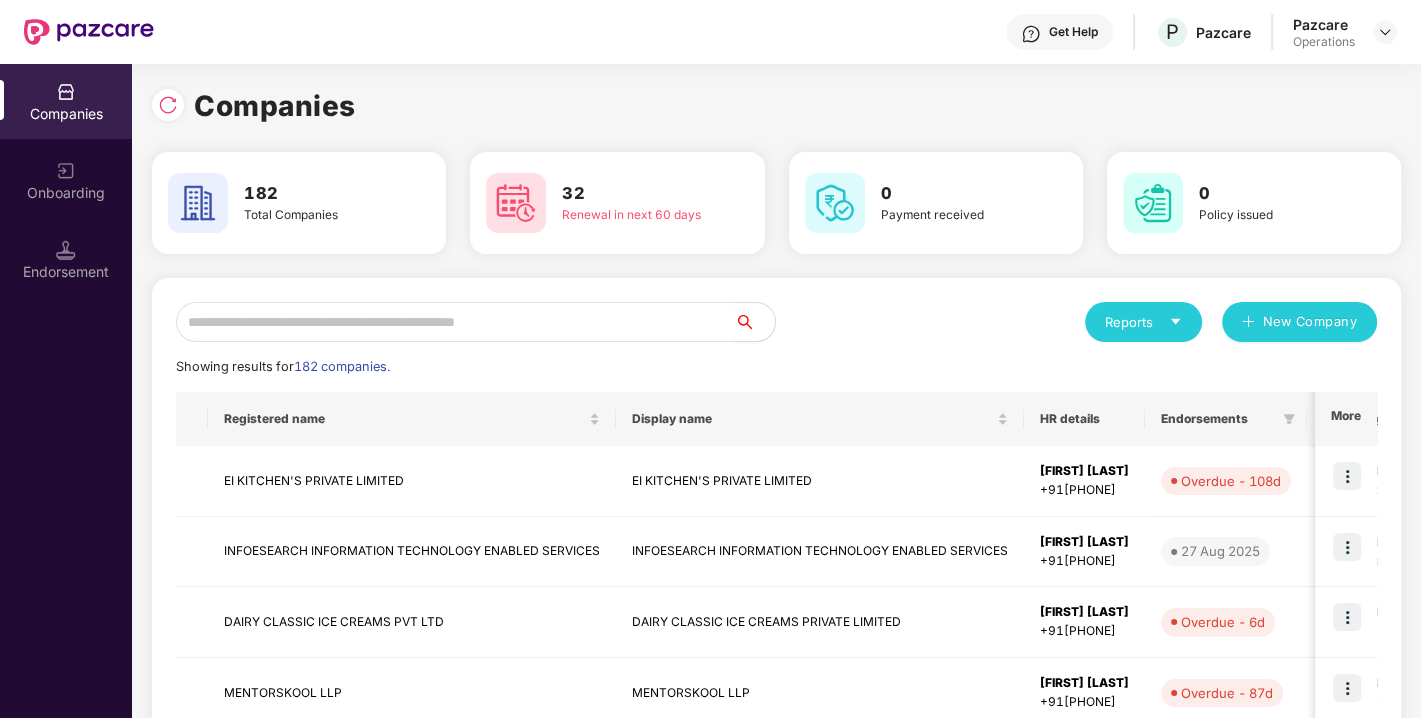 click on "Reports  New Company" at bounding box center [1077, 322] 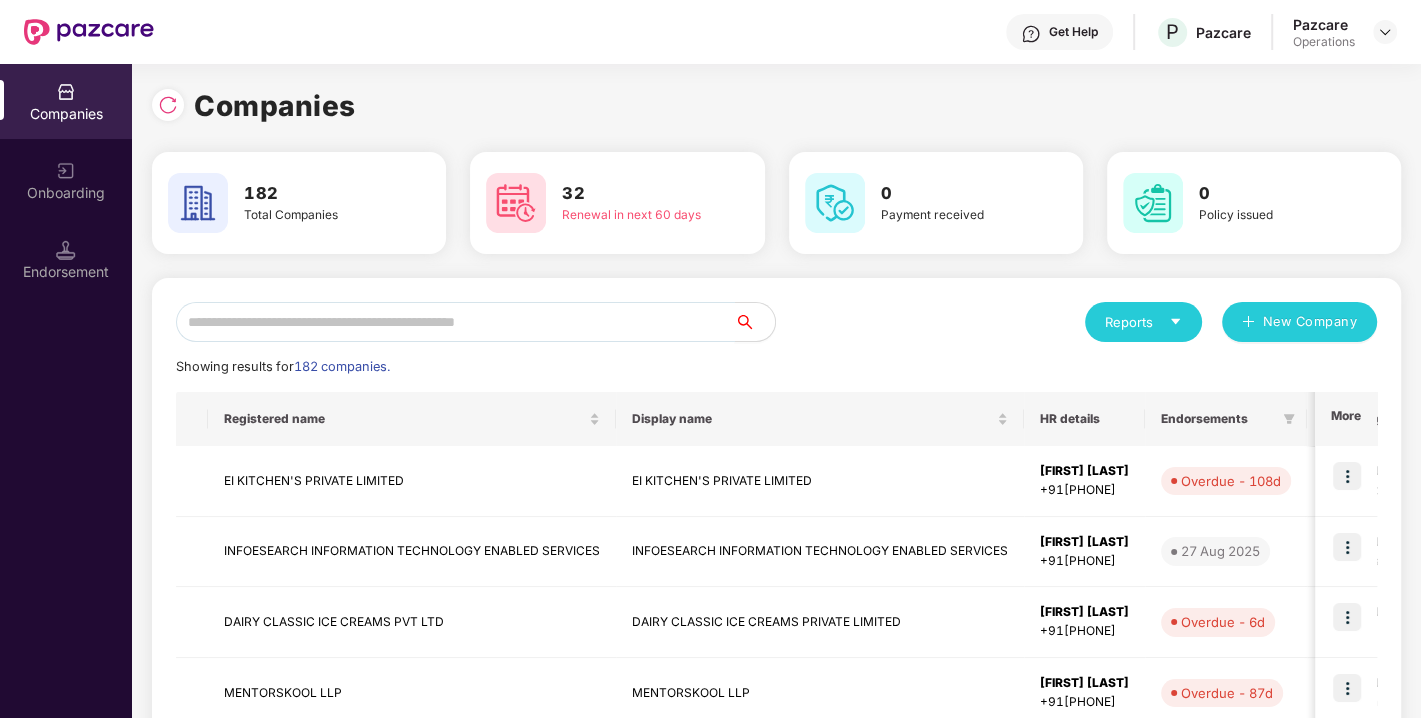 click at bounding box center [455, 322] 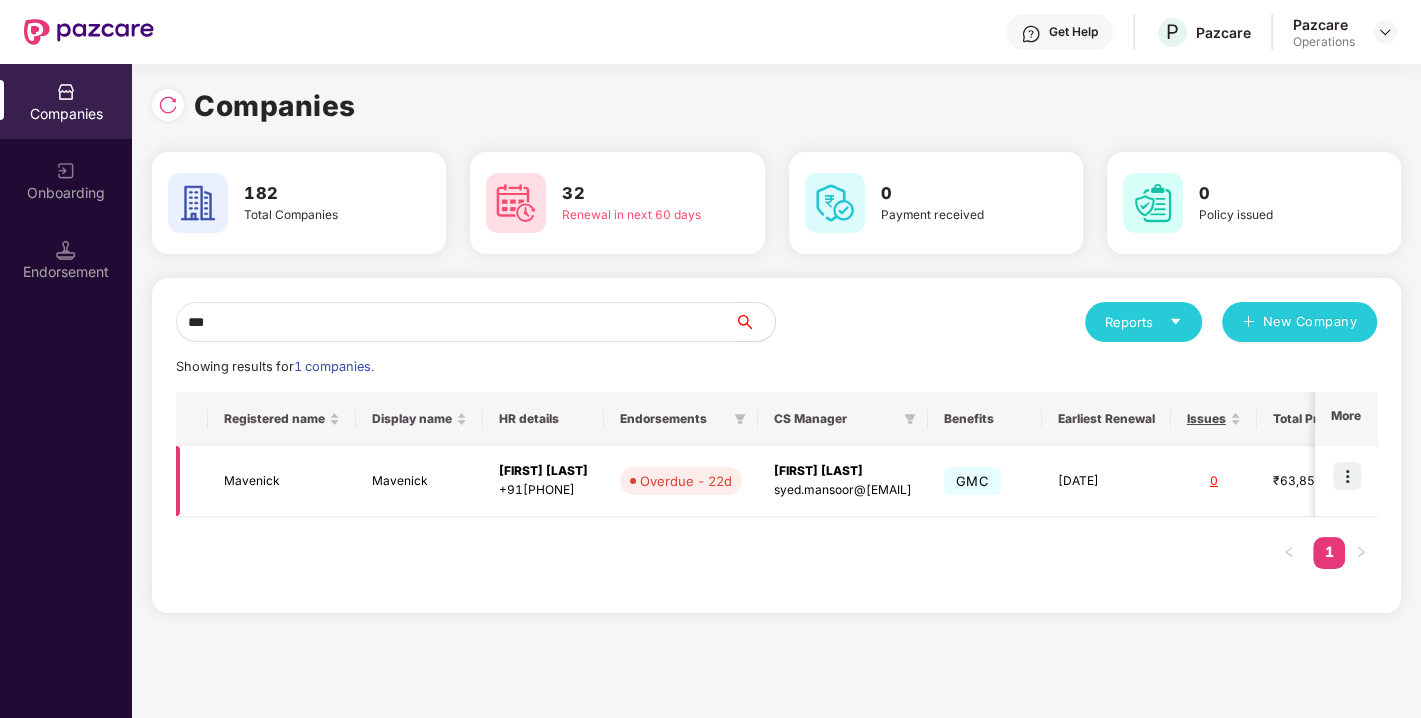 type on "***" 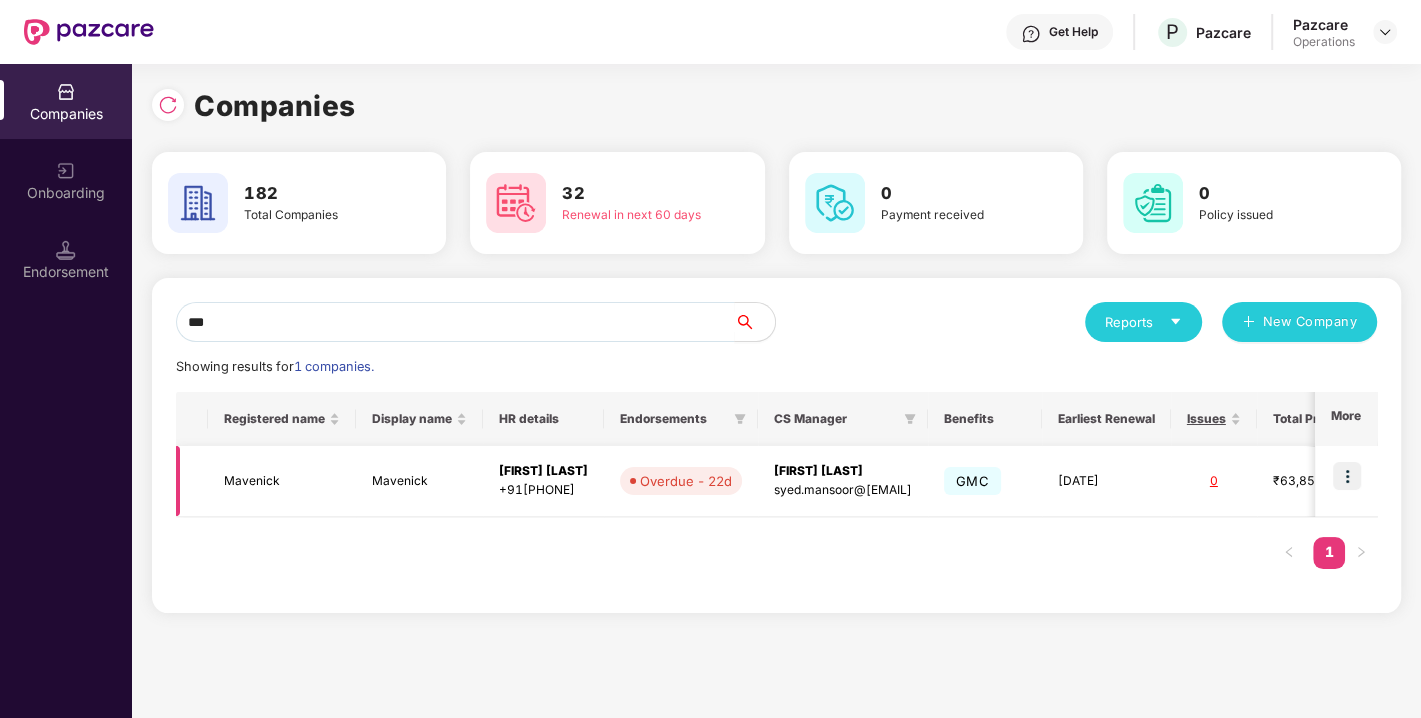 click on "Mavenick" at bounding box center [282, 481] 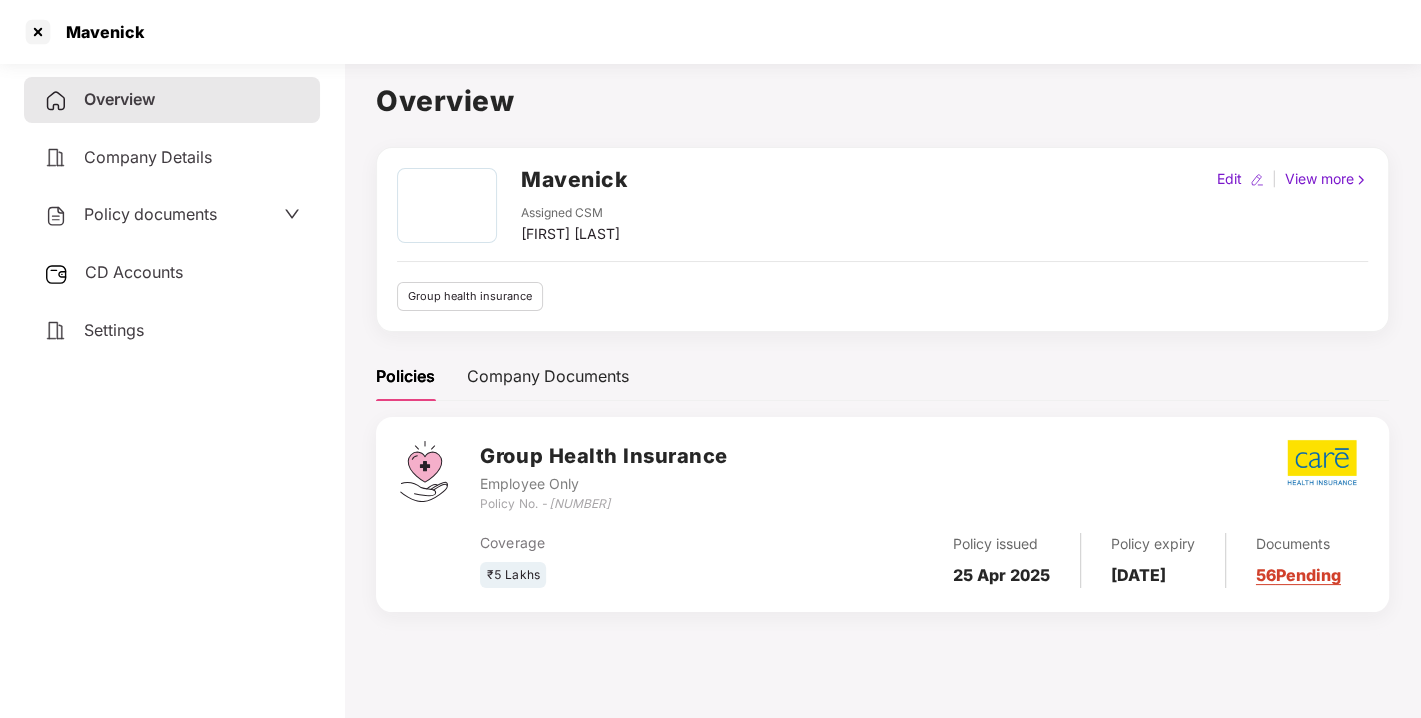 click on "[NUMBER]" at bounding box center (579, 503) 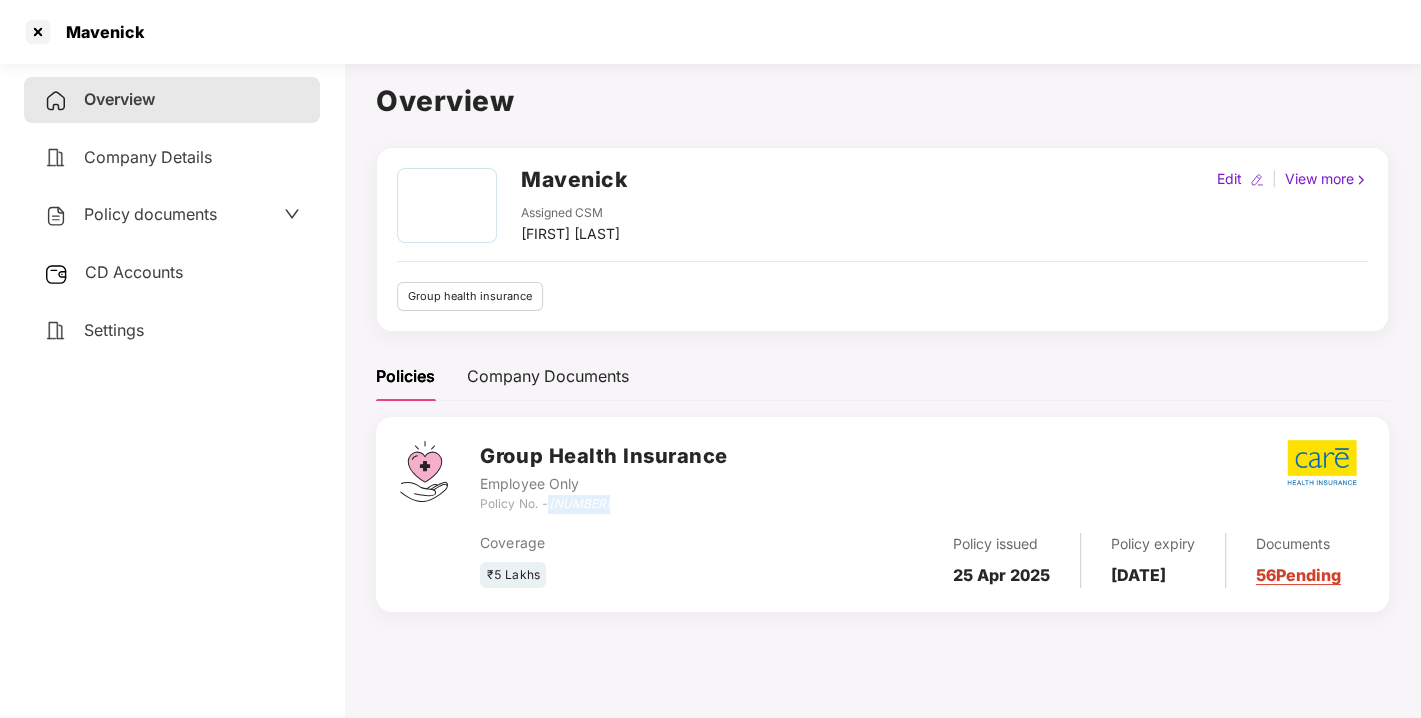 copy on "[NUMBER]" 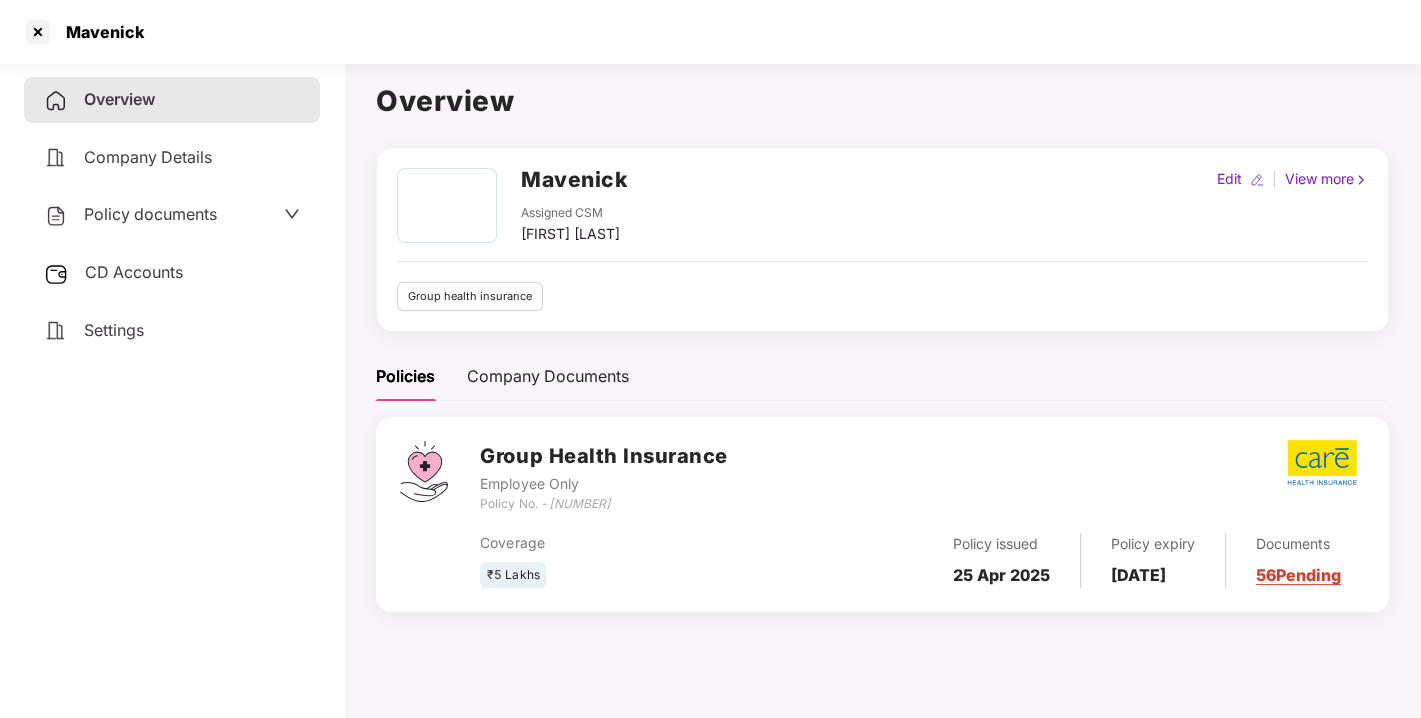 click on "Mavenick" at bounding box center (574, 179) 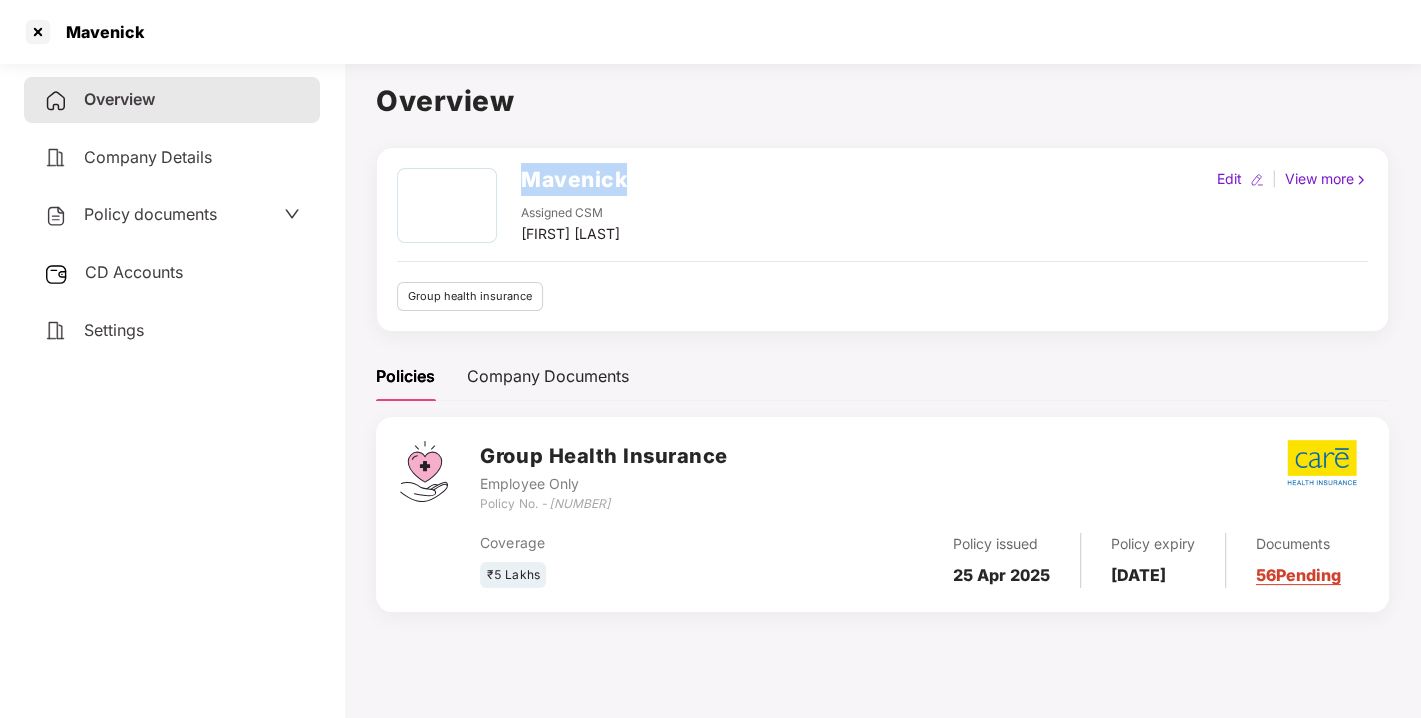 copy on "Mavenick" 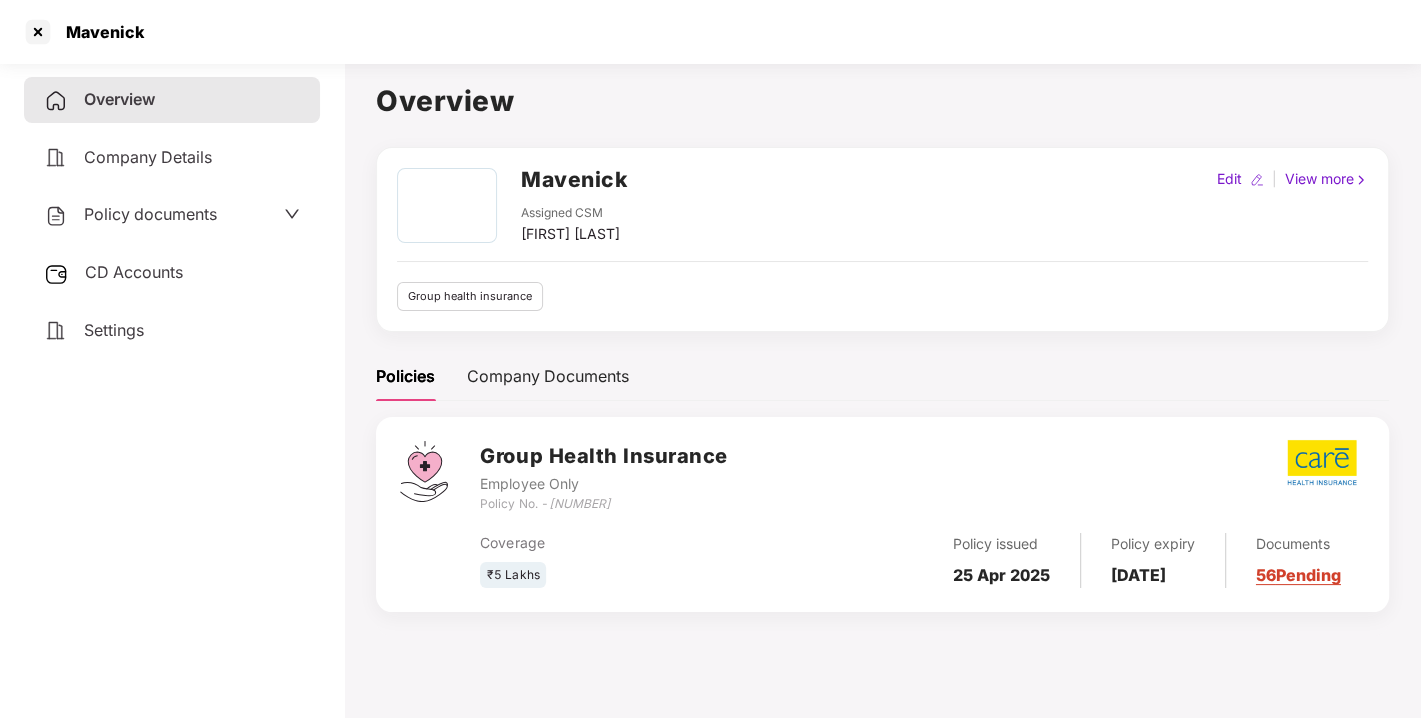 click on "Policies Company Documents" at bounding box center [882, 376] 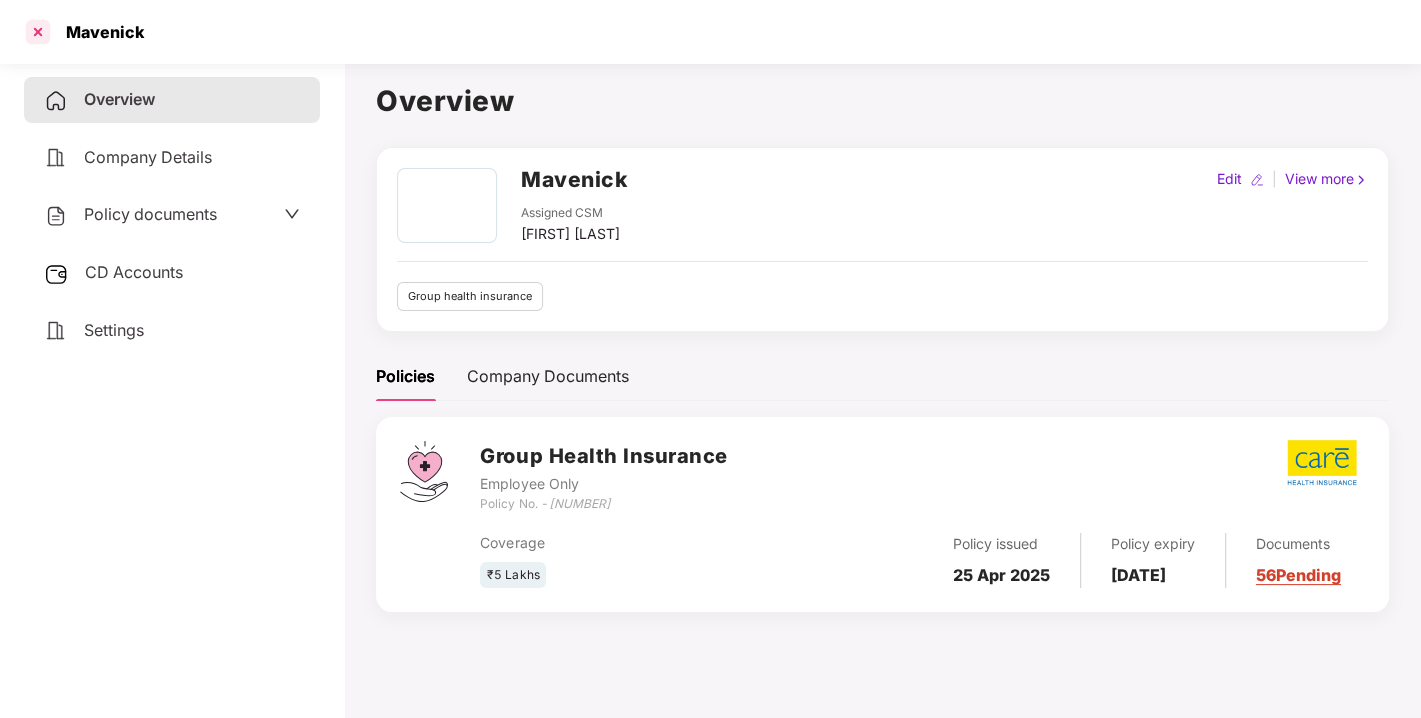 click at bounding box center (38, 32) 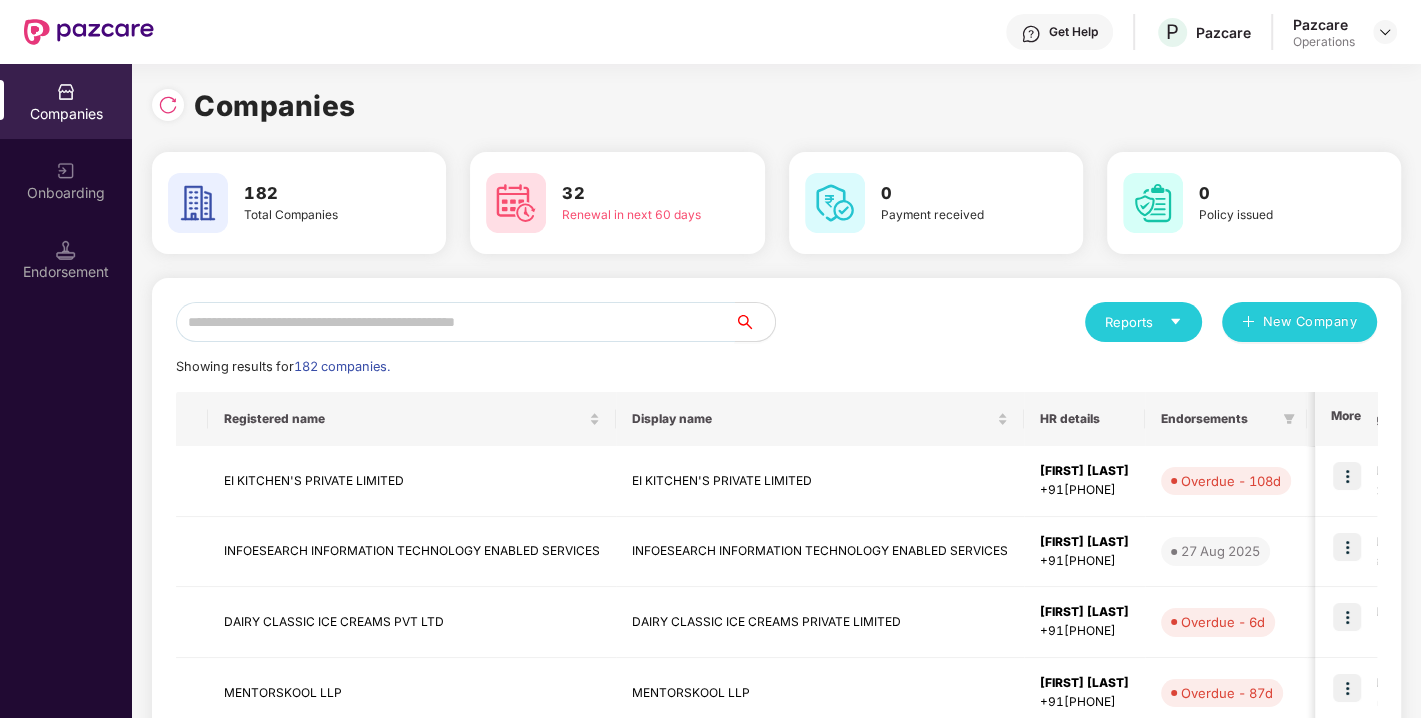 click at bounding box center [455, 322] 